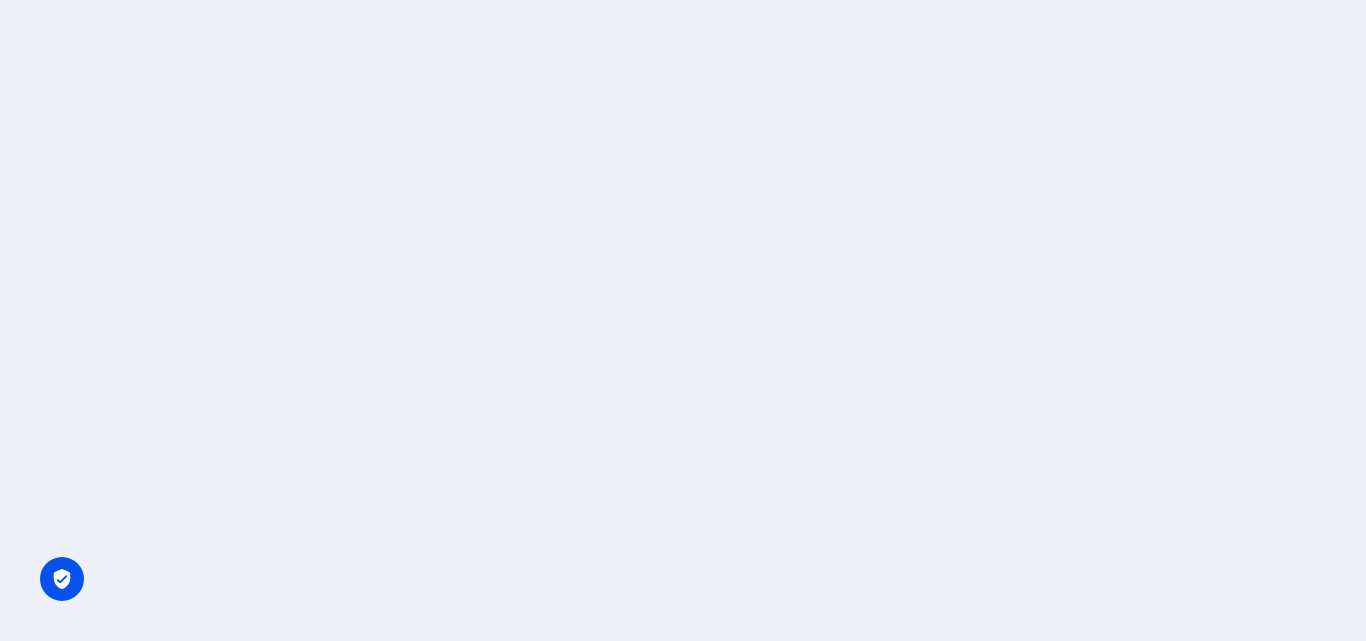 scroll, scrollTop: 0, scrollLeft: 0, axis: both 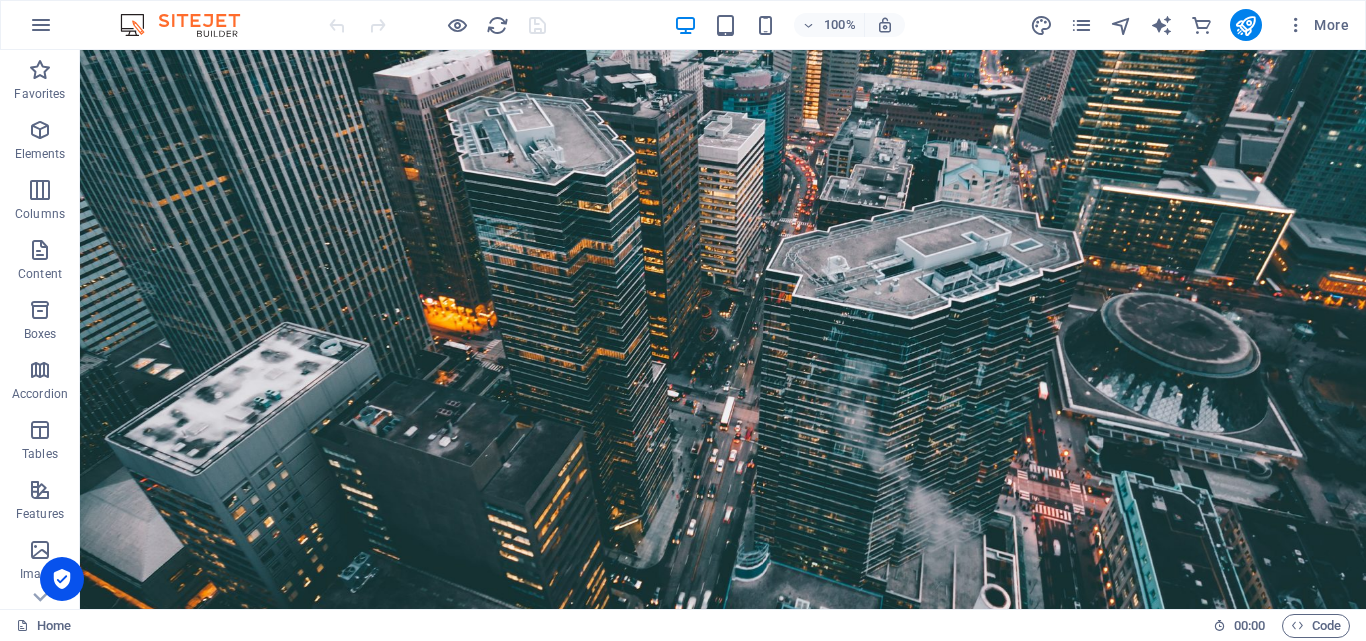 click at bounding box center (437, 25) 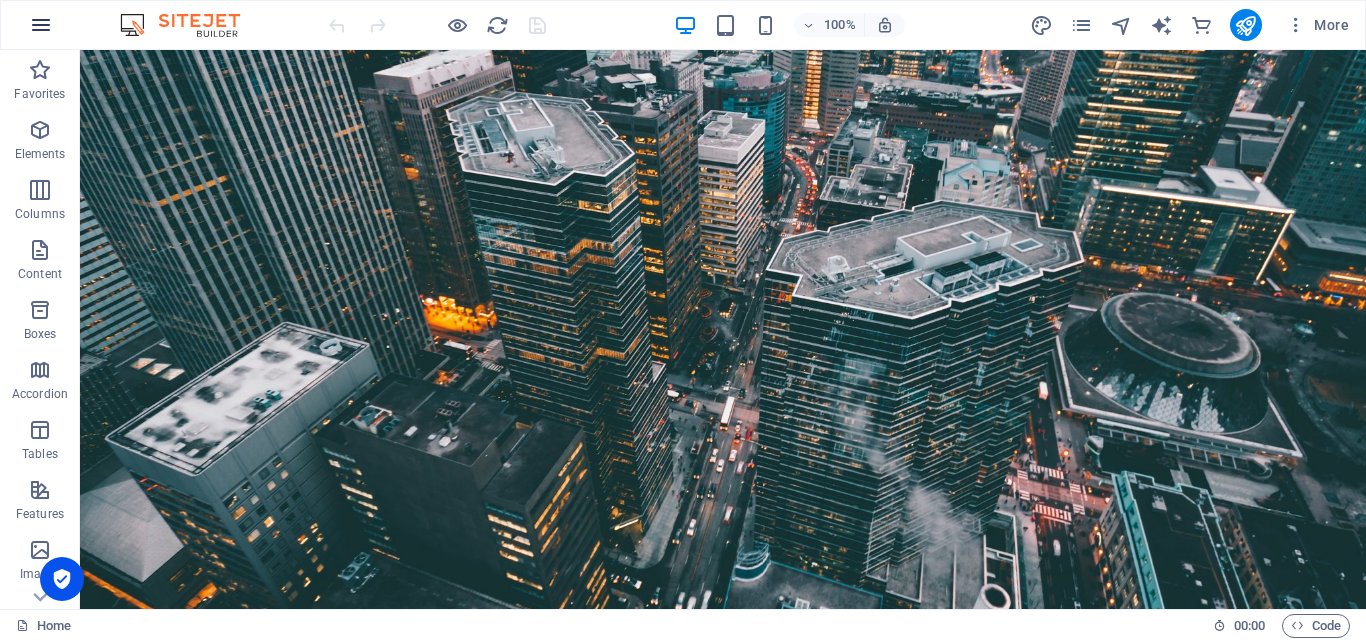 click at bounding box center (41, 25) 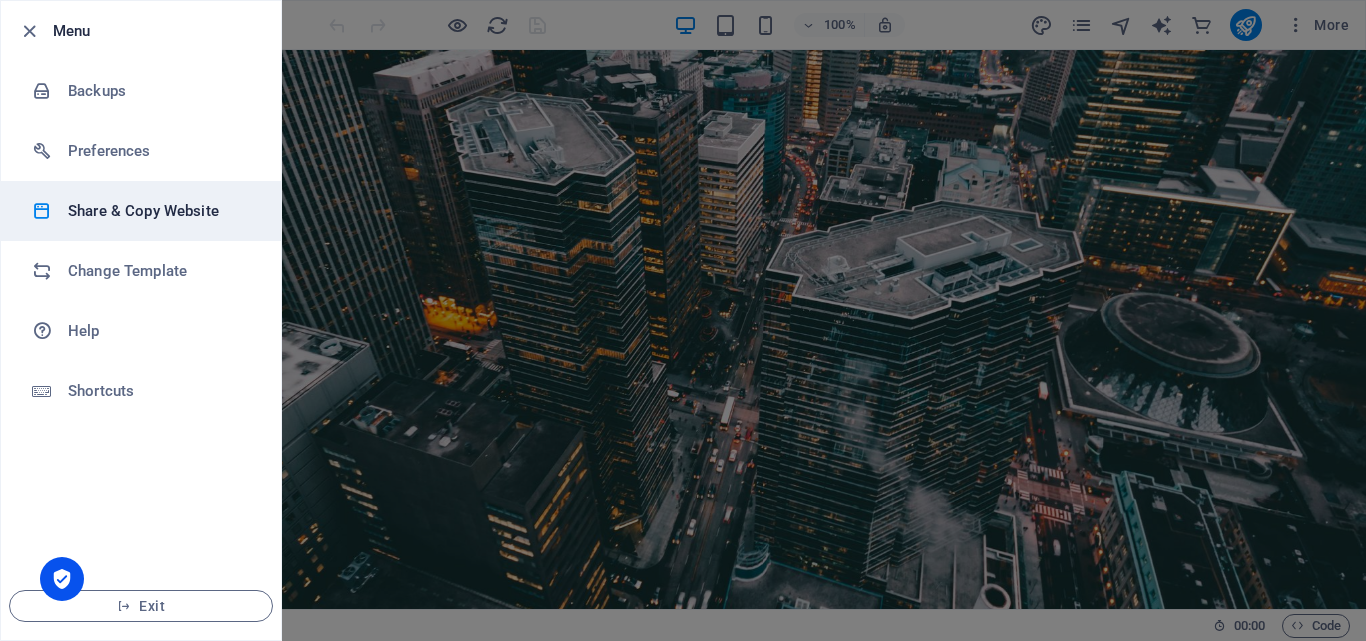 click on "Share & Copy Website" at bounding box center (160, 211) 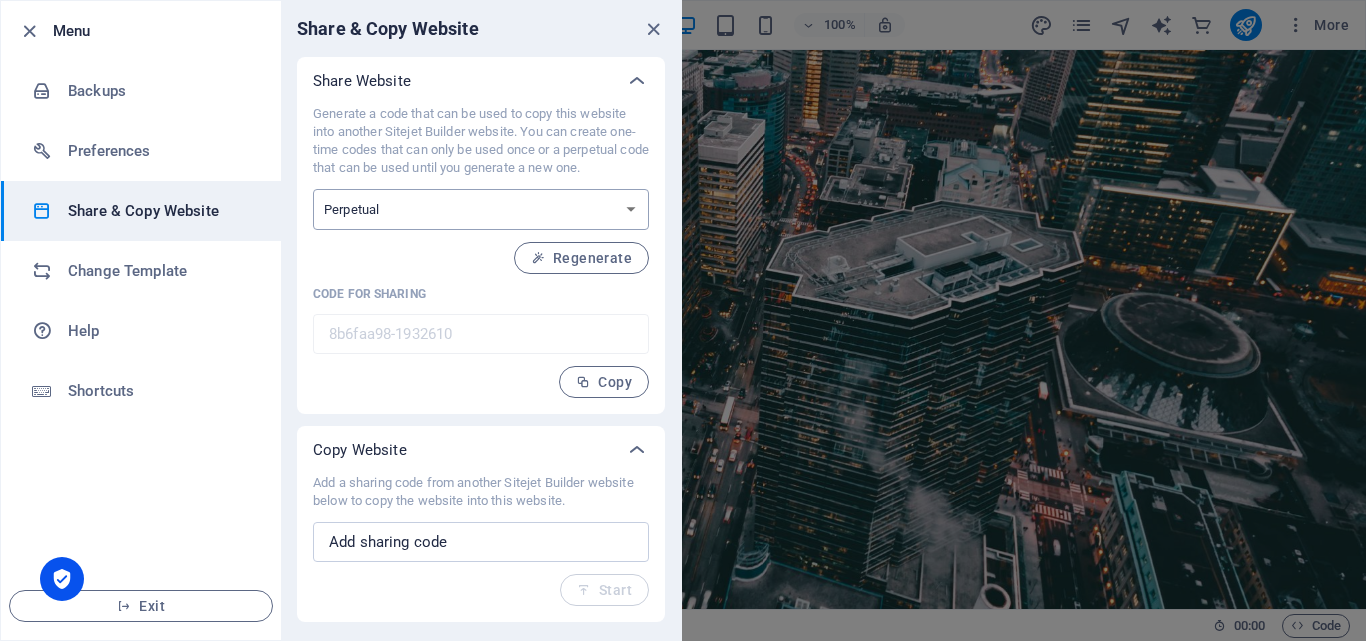 click on "One-time Perpetual" at bounding box center [481, 209] 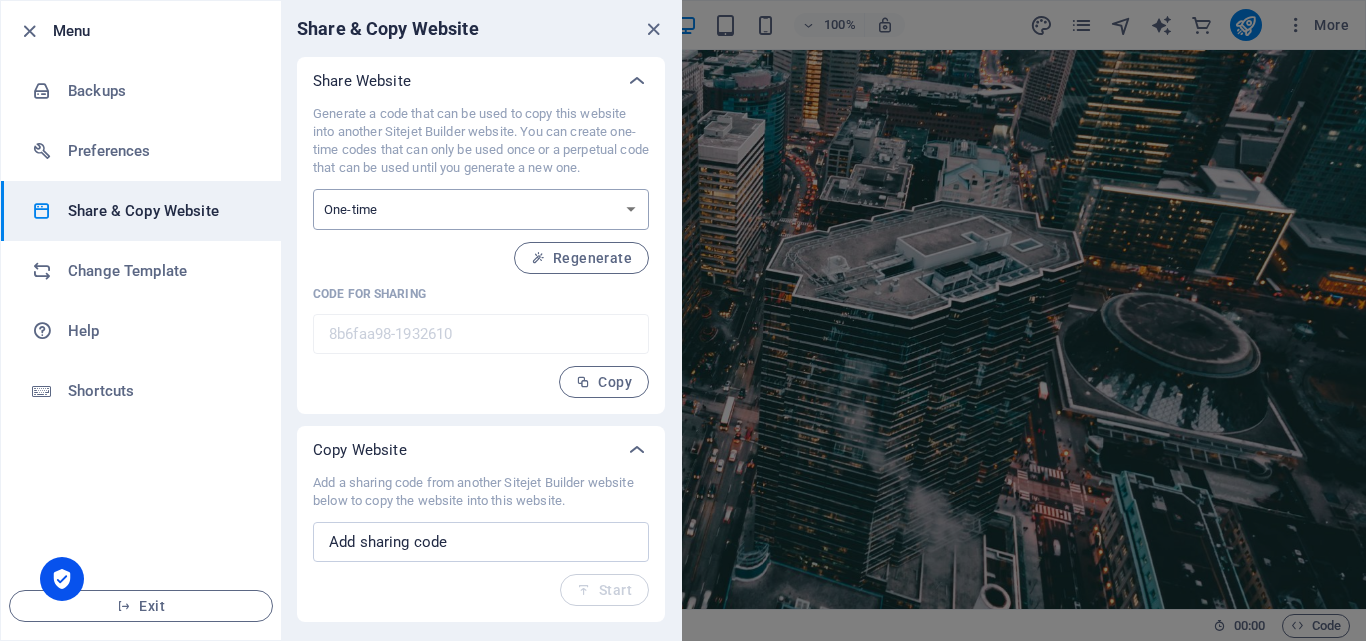 click on "One-time Perpetual" at bounding box center (481, 209) 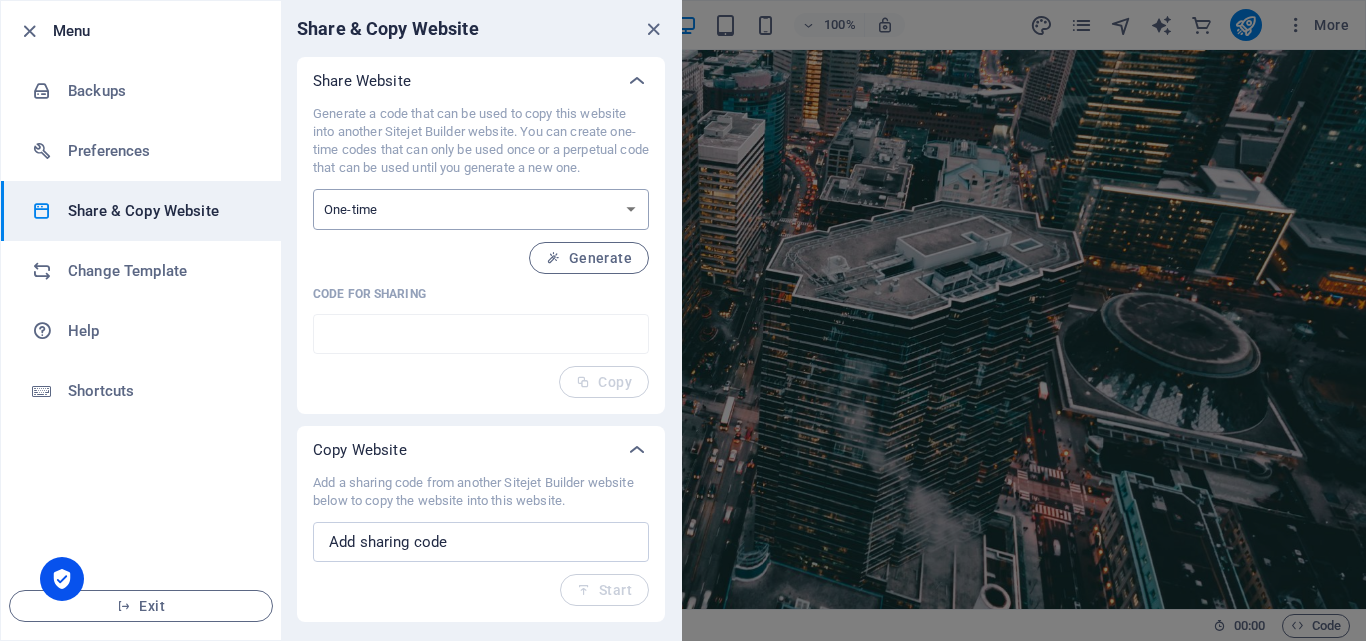 click on "One-time Perpetual" at bounding box center (481, 209) 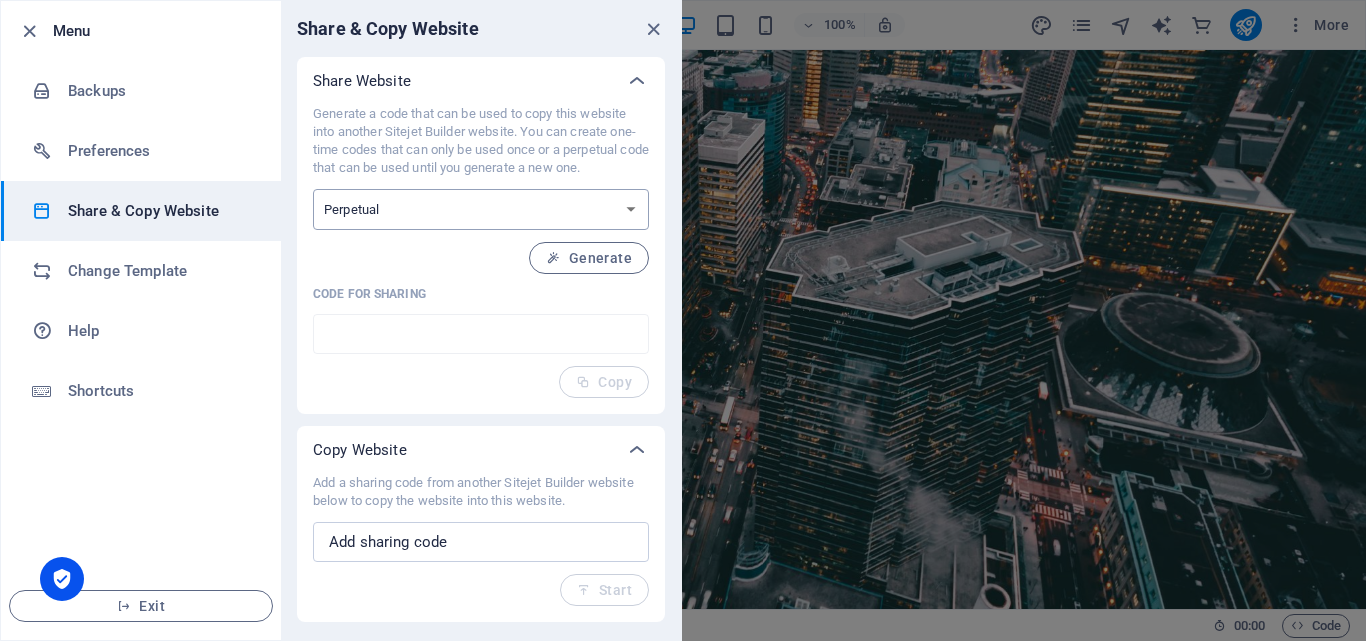 click on "One-time Perpetual" at bounding box center [481, 209] 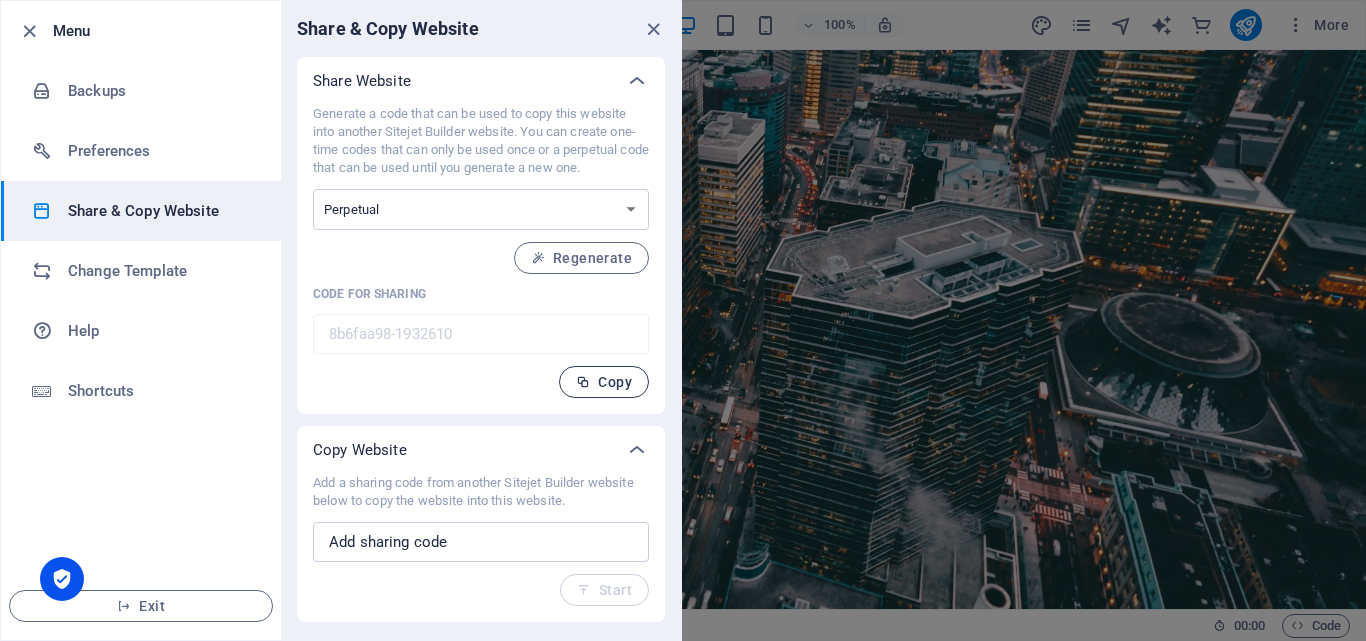 click on "Copy" at bounding box center (604, 382) 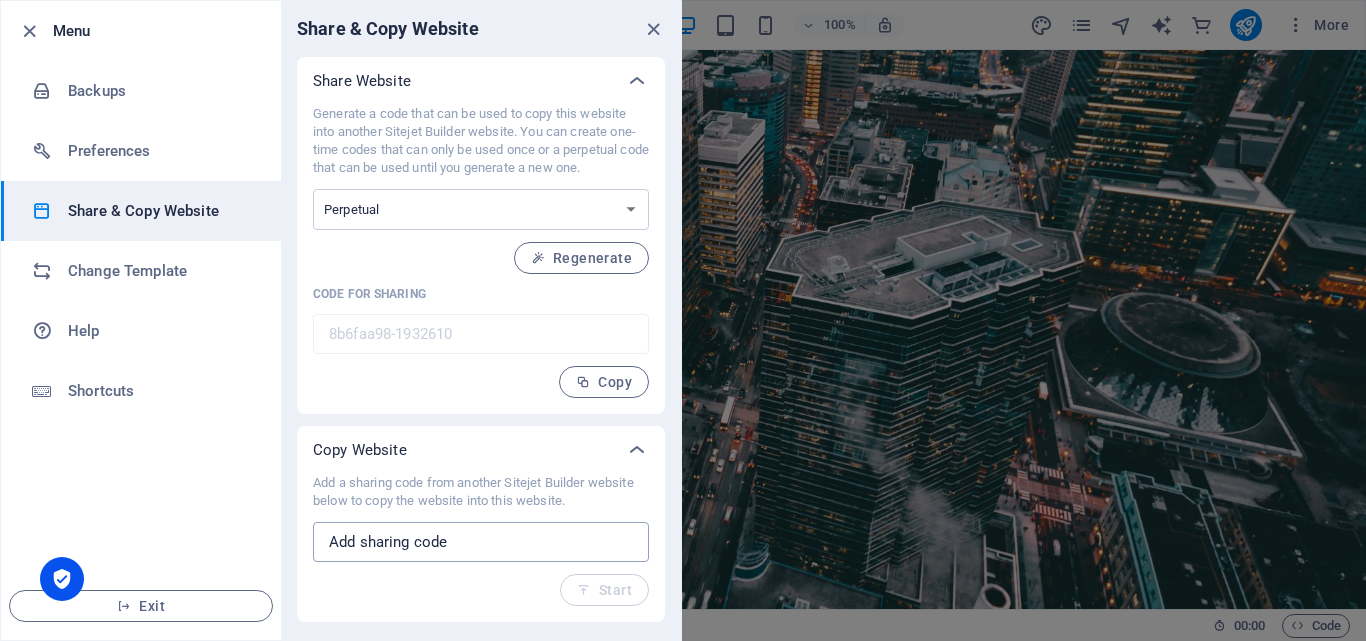 click at bounding box center [481, 542] 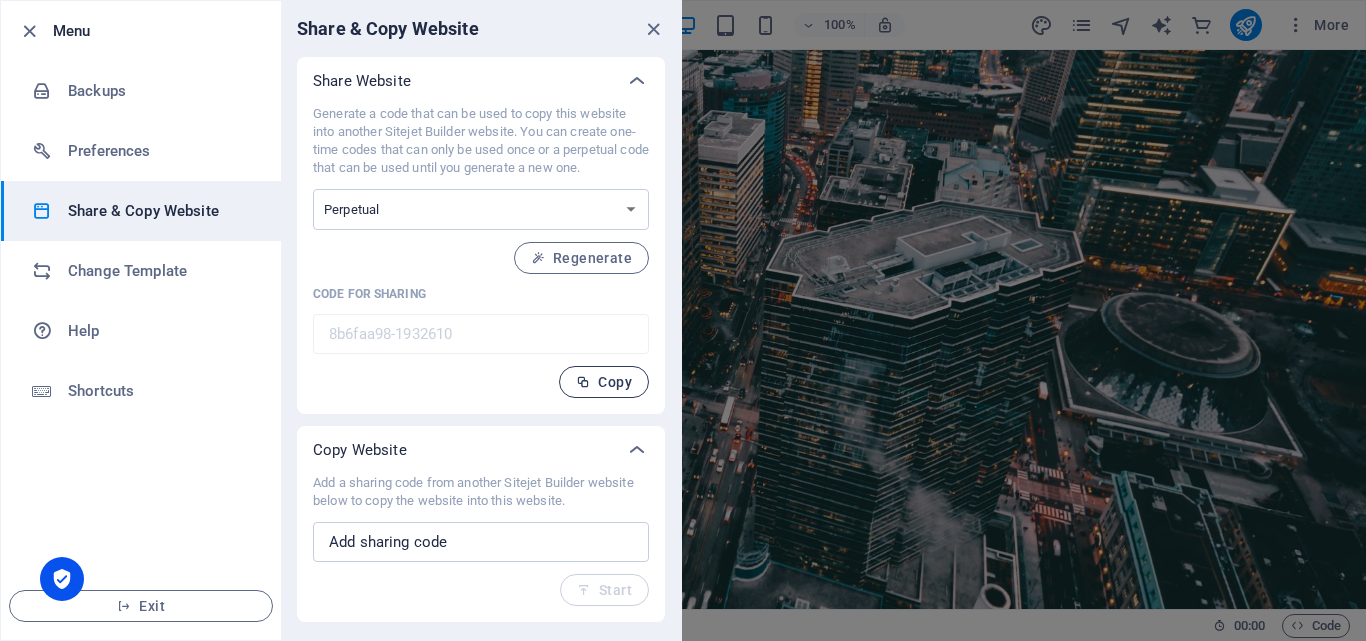 click on "Copy" at bounding box center [604, 382] 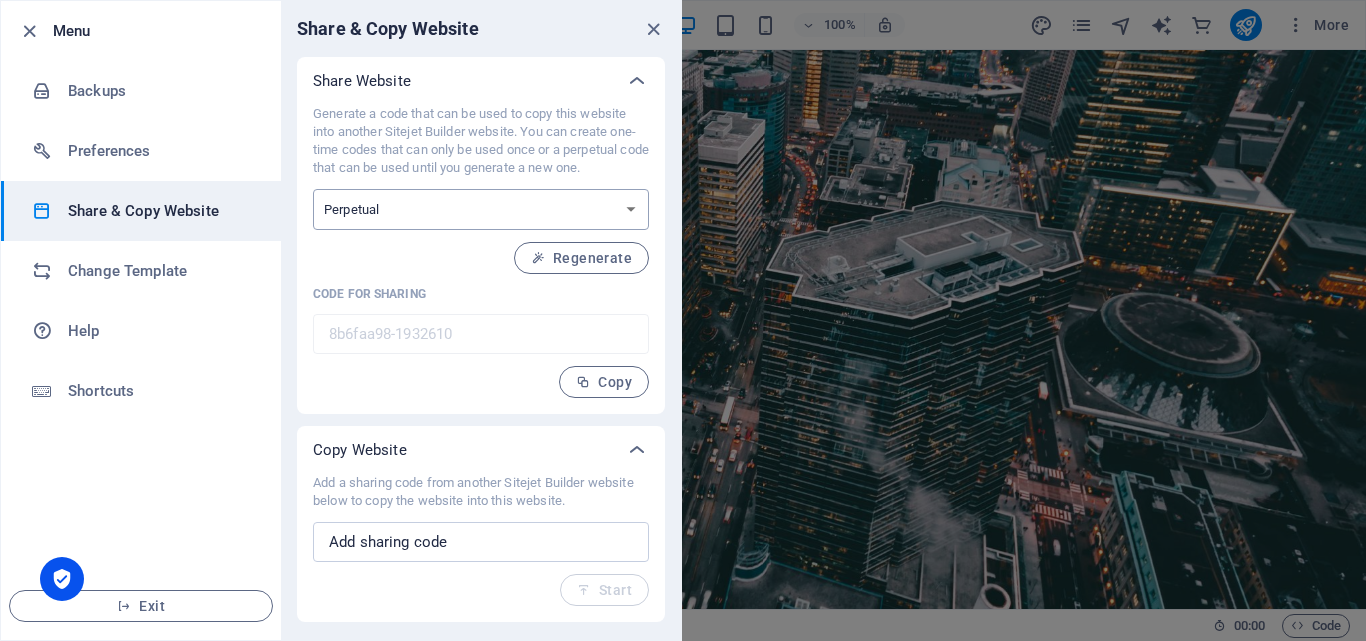 click on "One-time Perpetual" at bounding box center [481, 209] 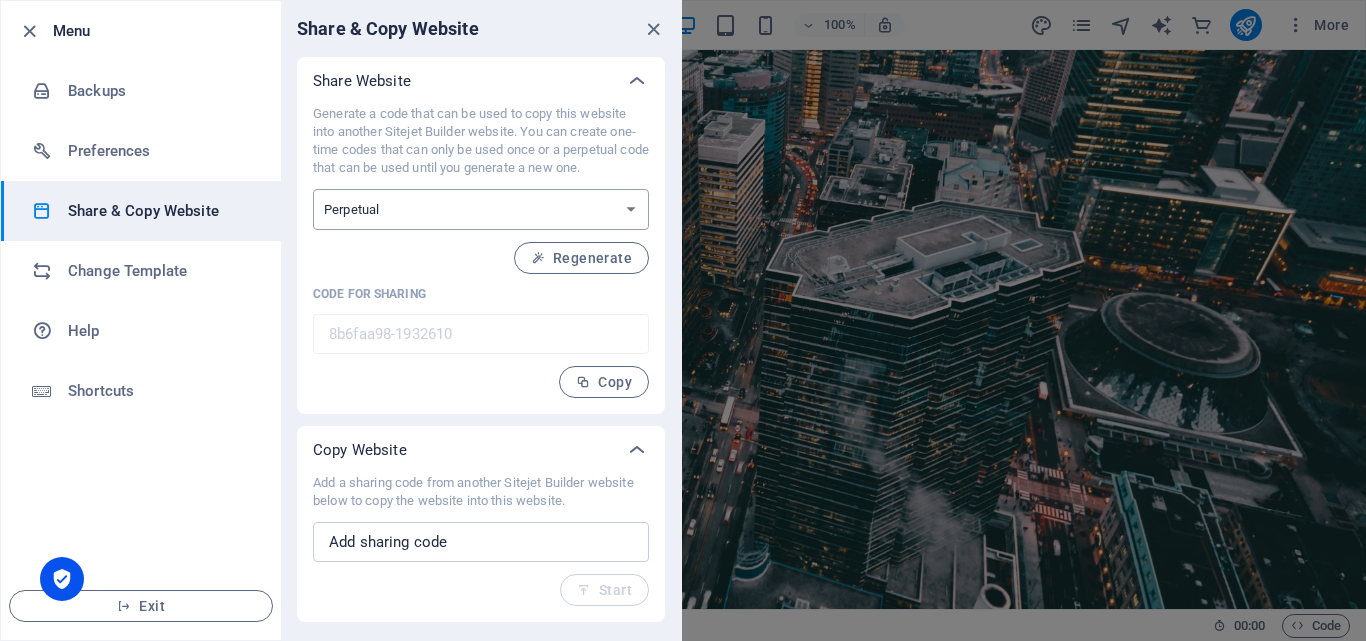 select on "onetime" 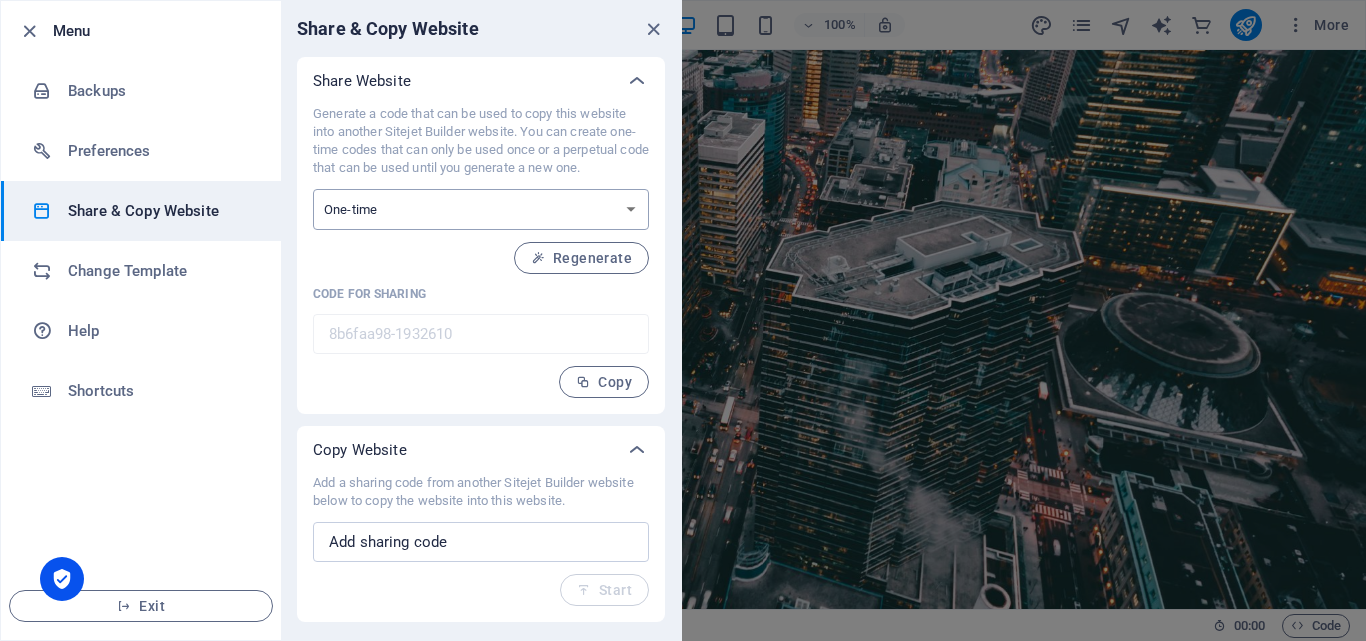 click on "One-time Perpetual" at bounding box center [481, 209] 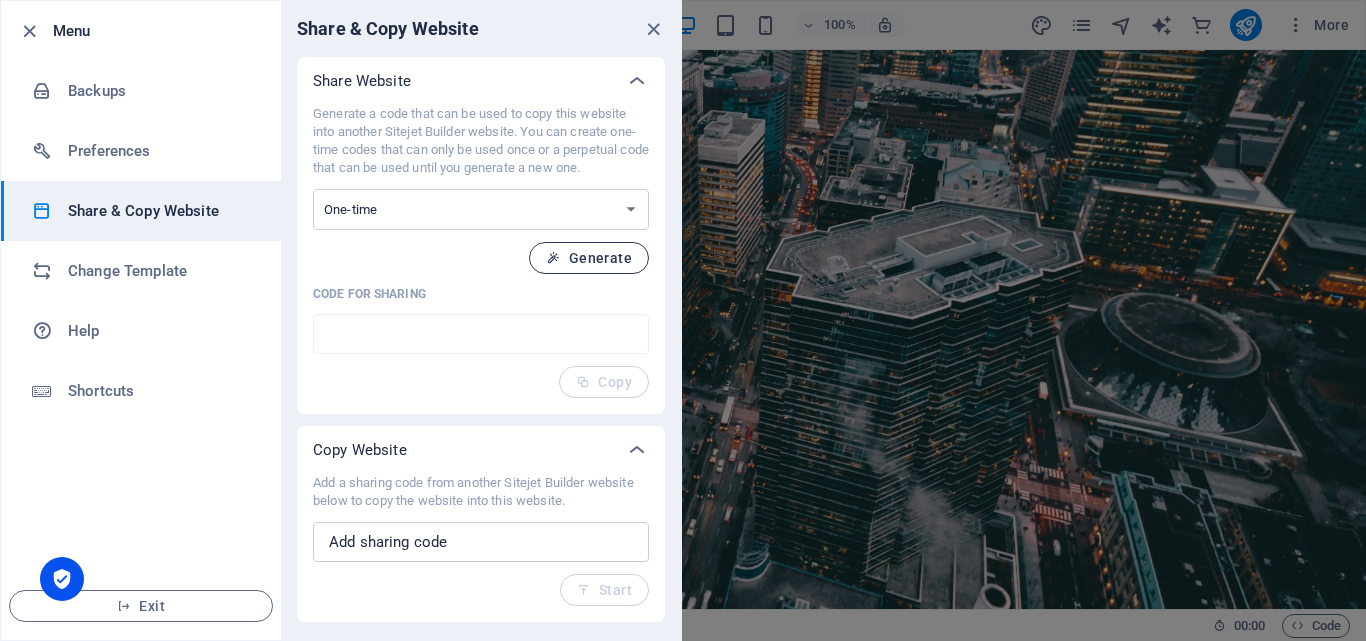 click on "Generate" at bounding box center [589, 258] 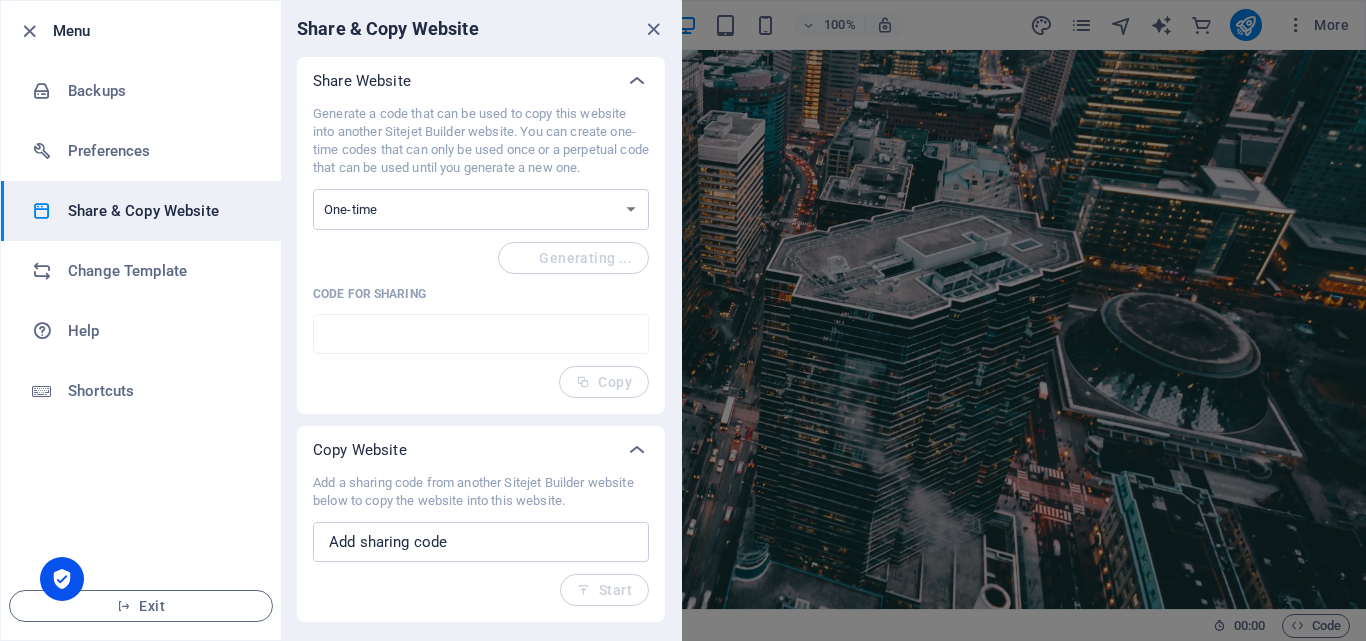 type on "d8244a6a-1932610" 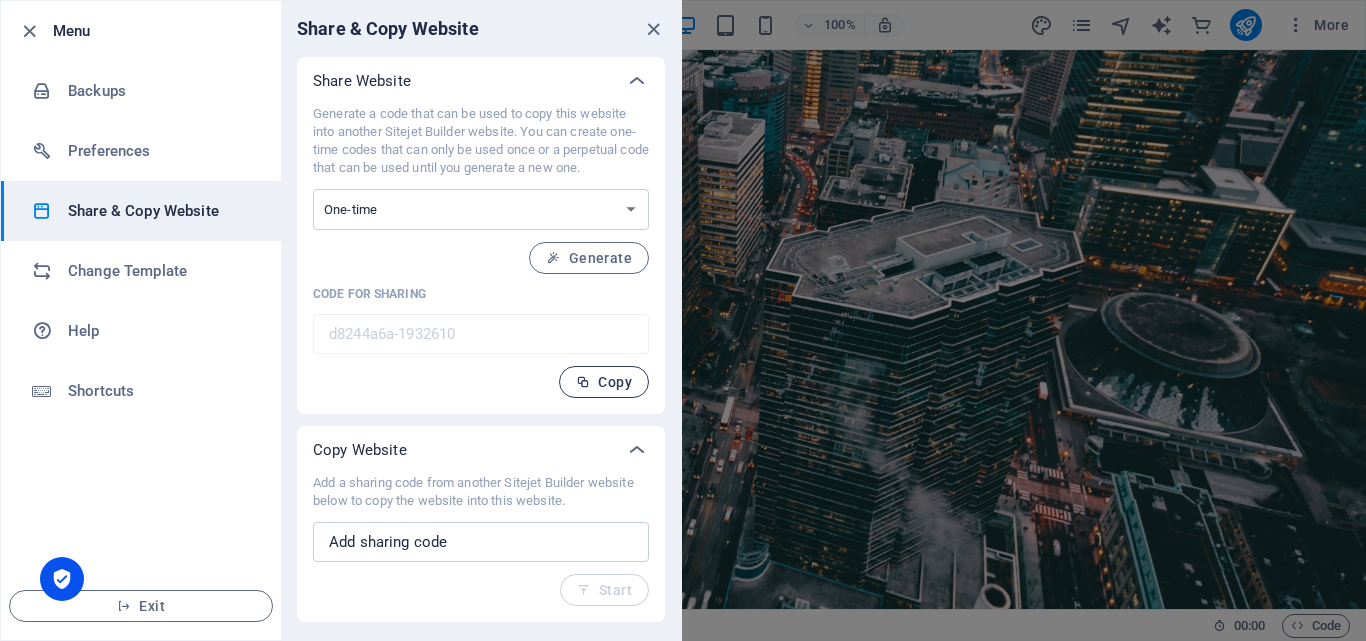 click on "Copy" at bounding box center [604, 382] 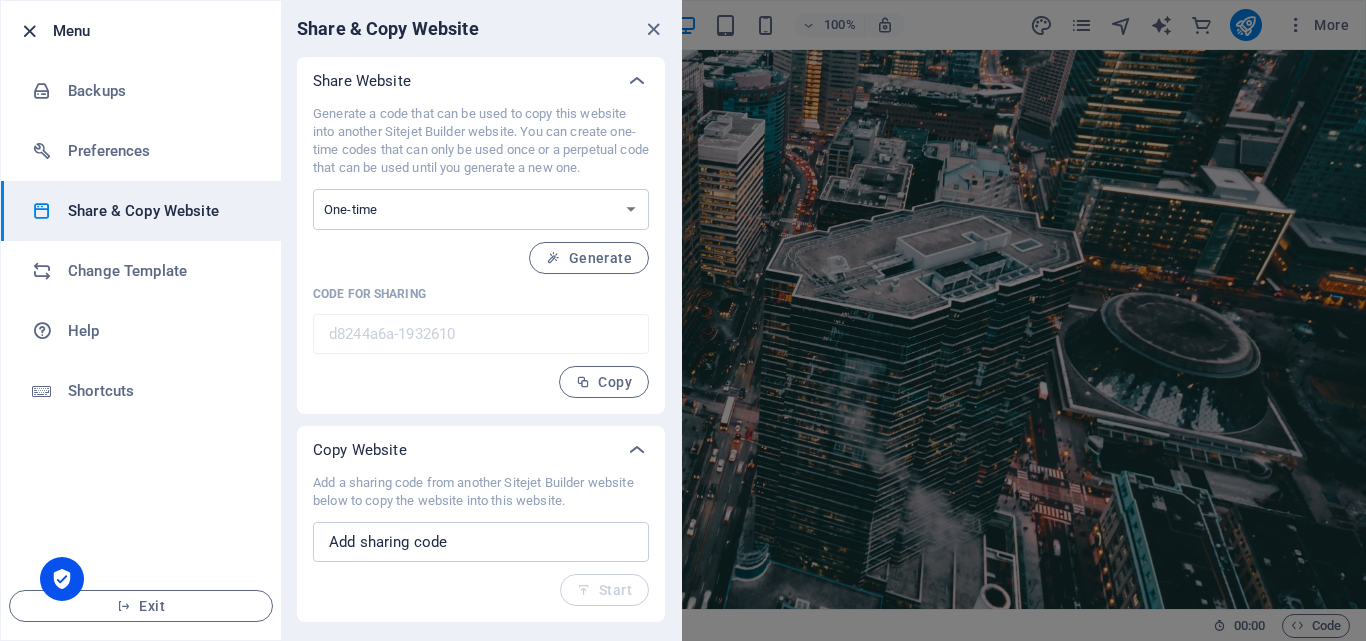 click at bounding box center (29, 31) 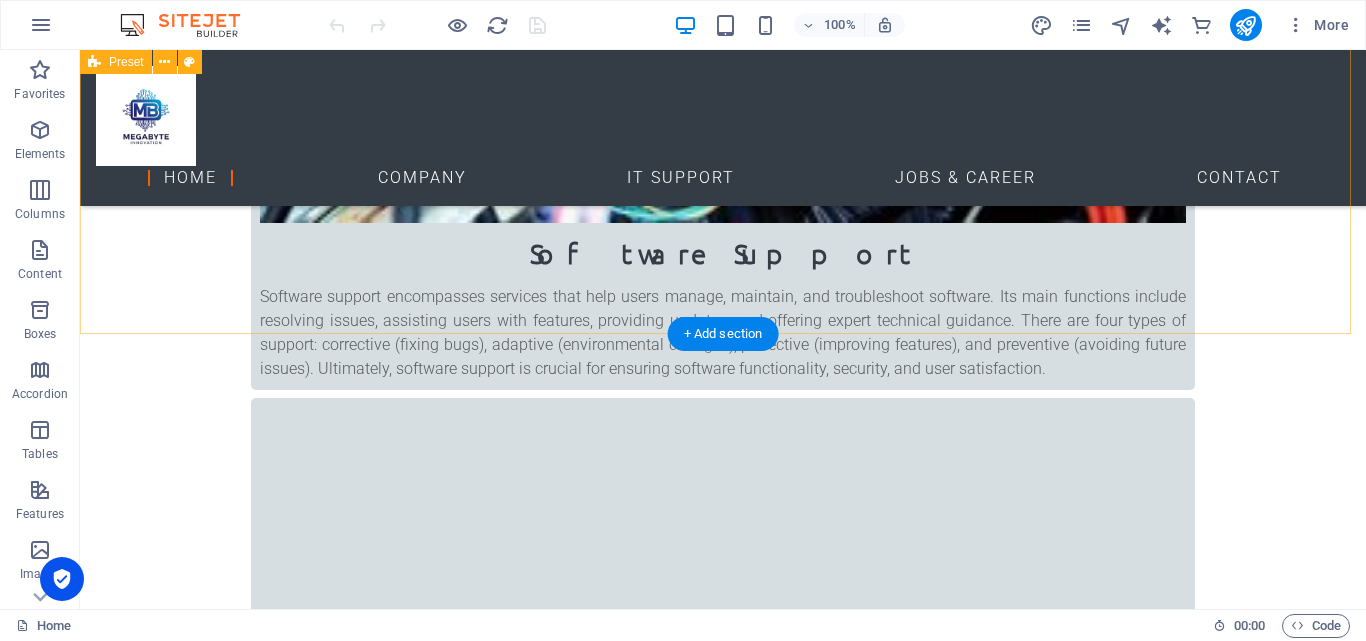 scroll, scrollTop: 1400, scrollLeft: 0, axis: vertical 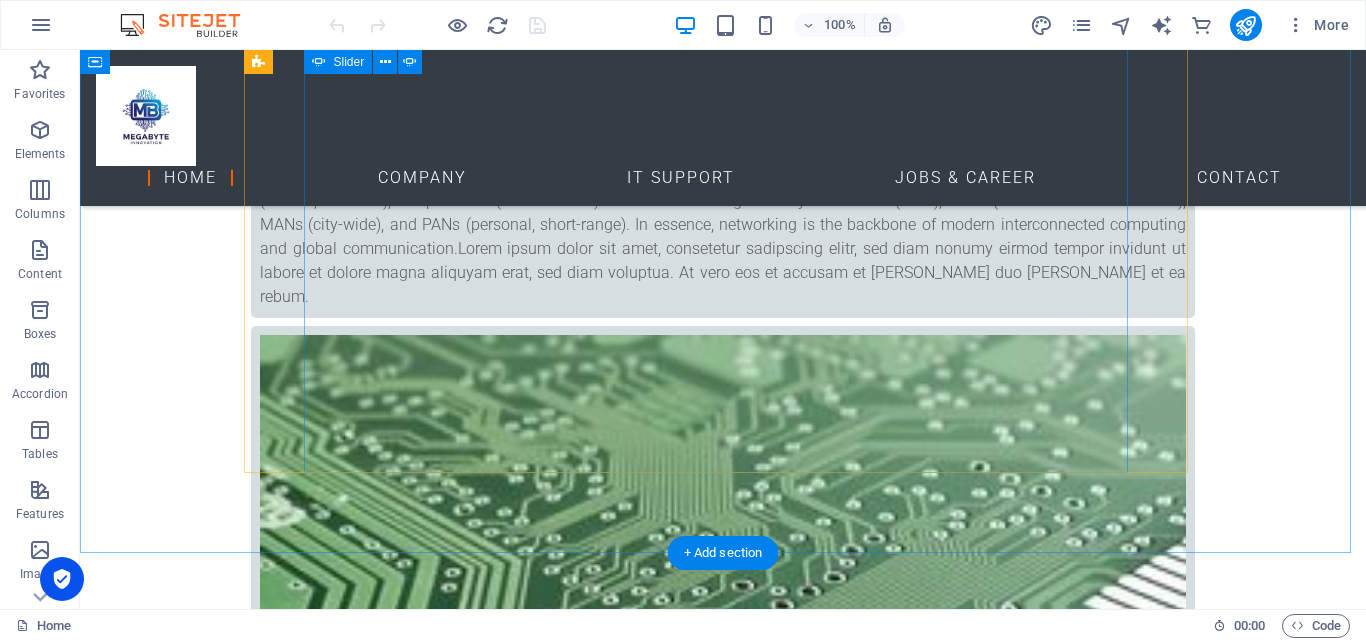 click at bounding box center [723, 4091] 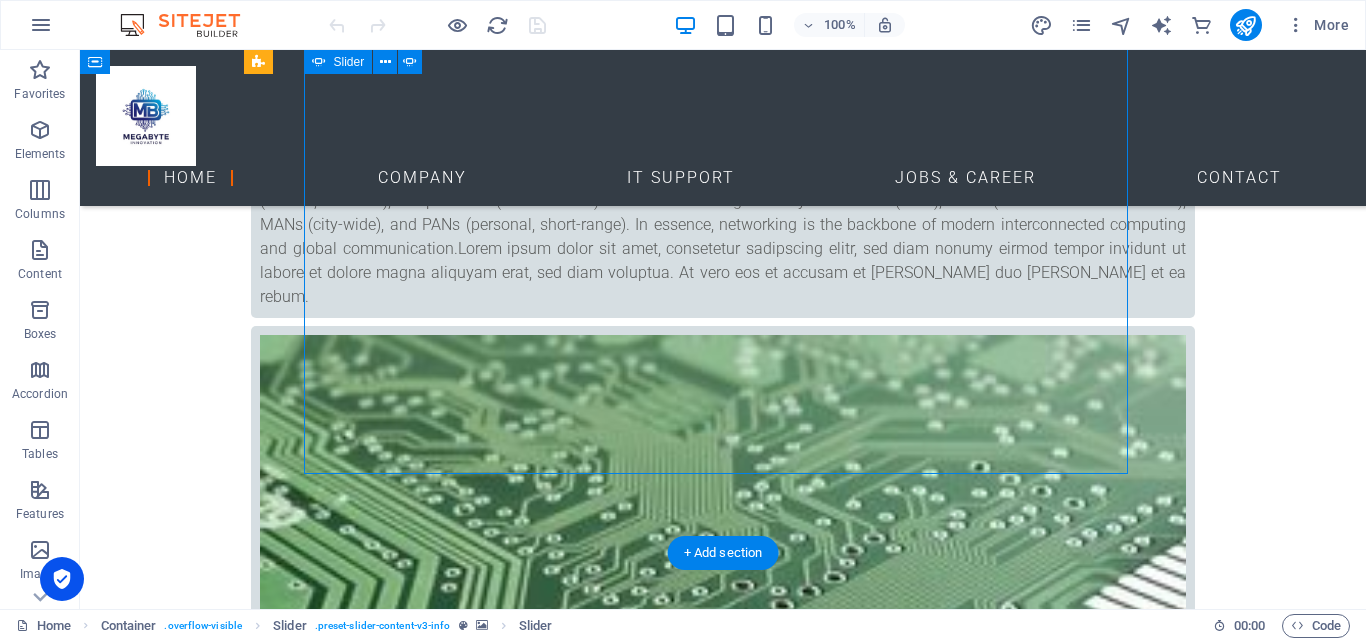 click at bounding box center [723, 3362] 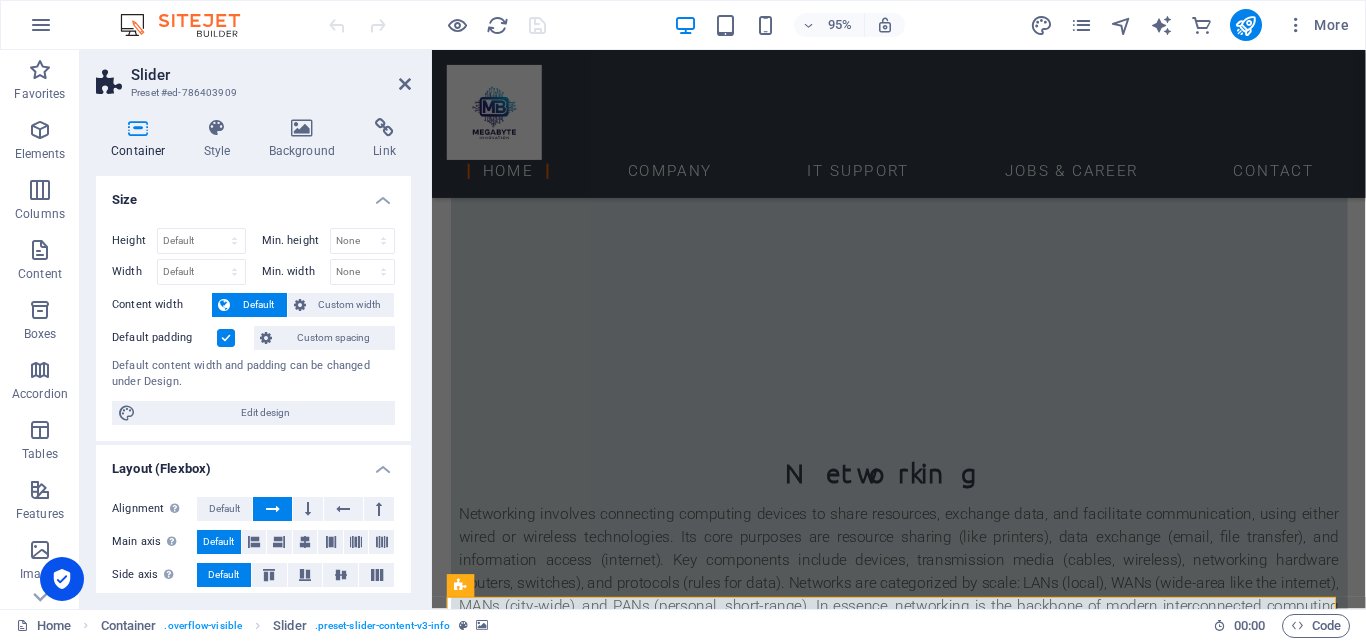 scroll, scrollTop: 1600, scrollLeft: 0, axis: vertical 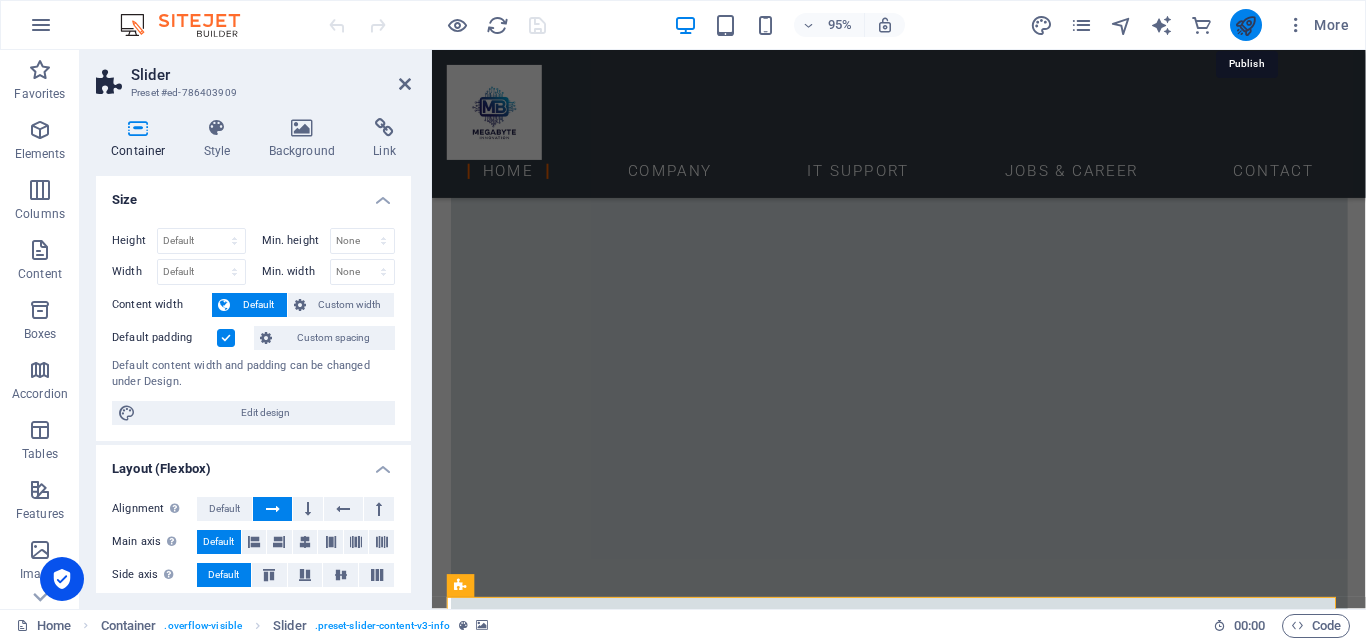 click at bounding box center [1245, 25] 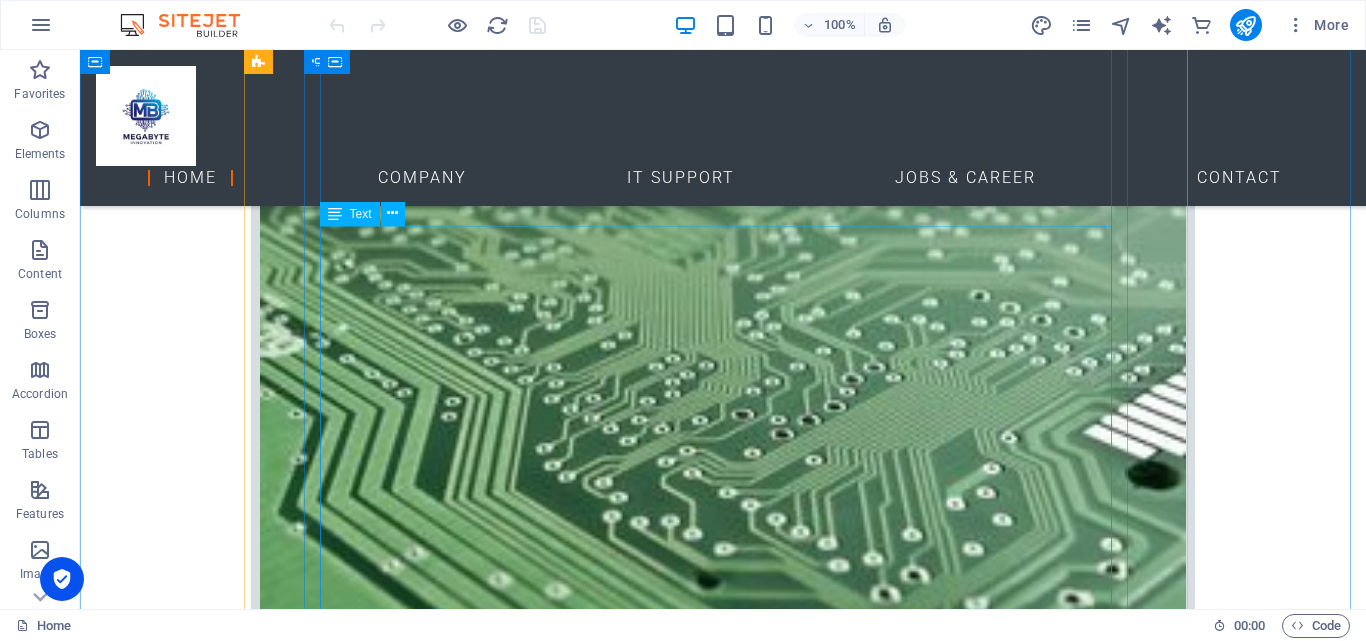scroll, scrollTop: 2171, scrollLeft: 0, axis: vertical 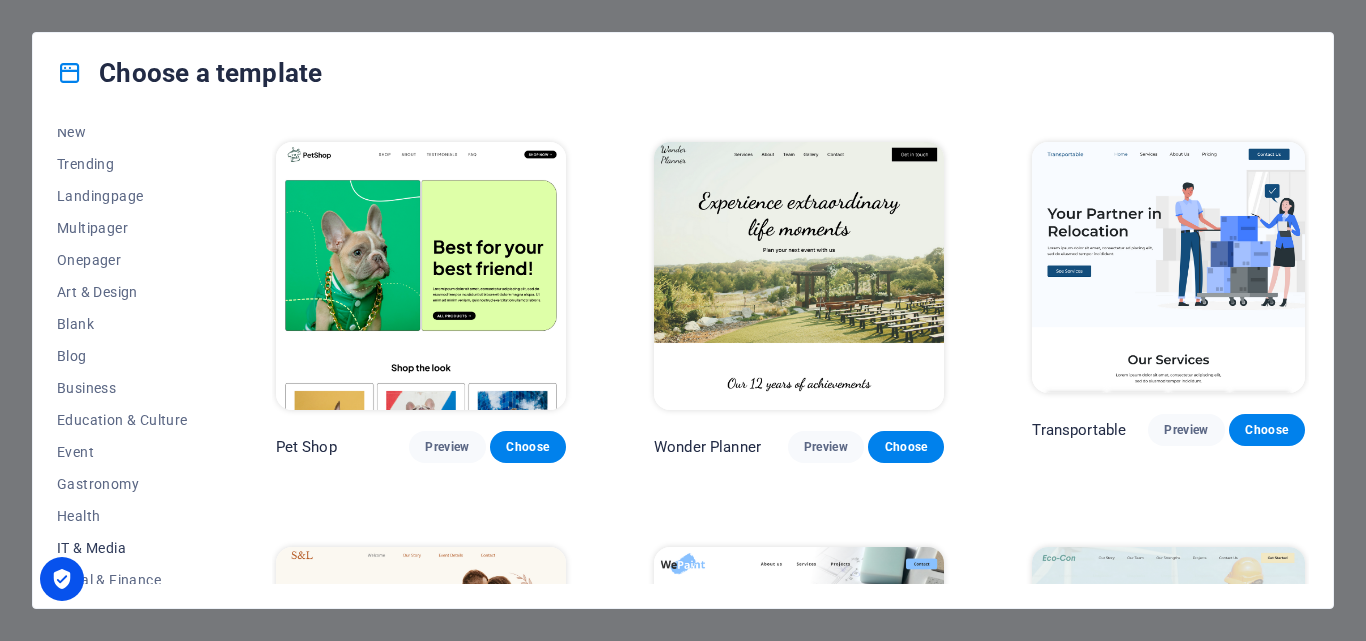 click on "IT & Media" at bounding box center [122, 548] 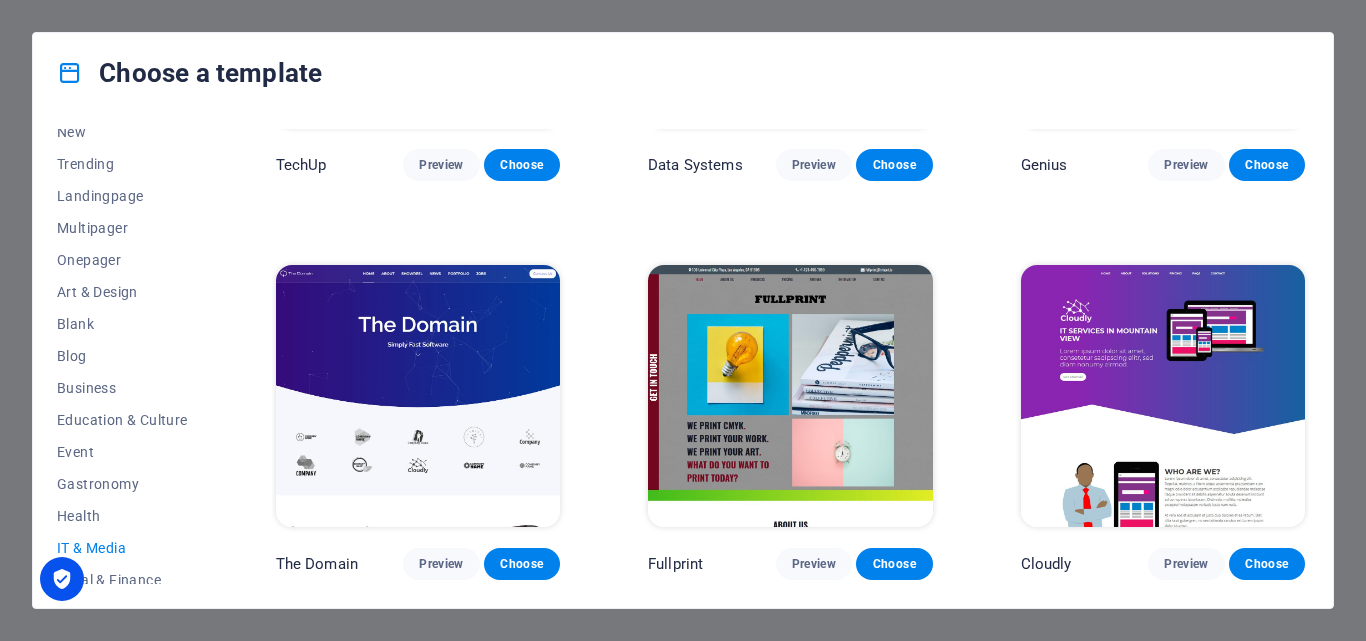scroll, scrollTop: 352, scrollLeft: 0, axis: vertical 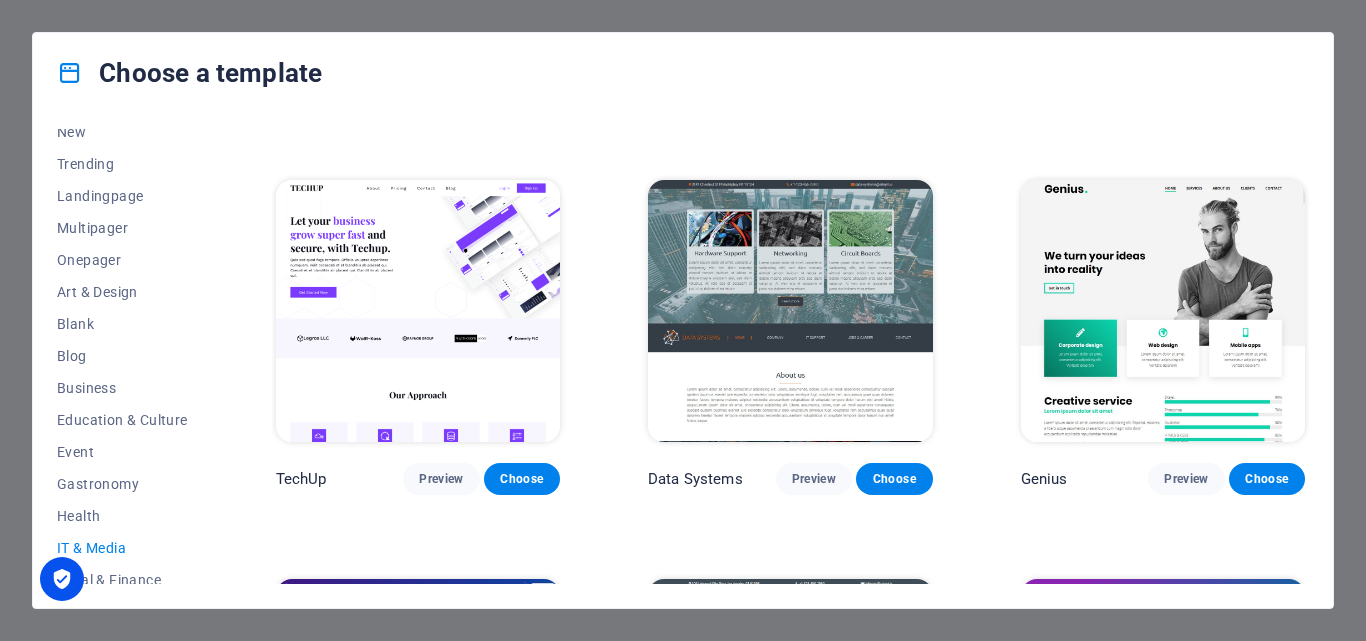 click at bounding box center (790, 311) 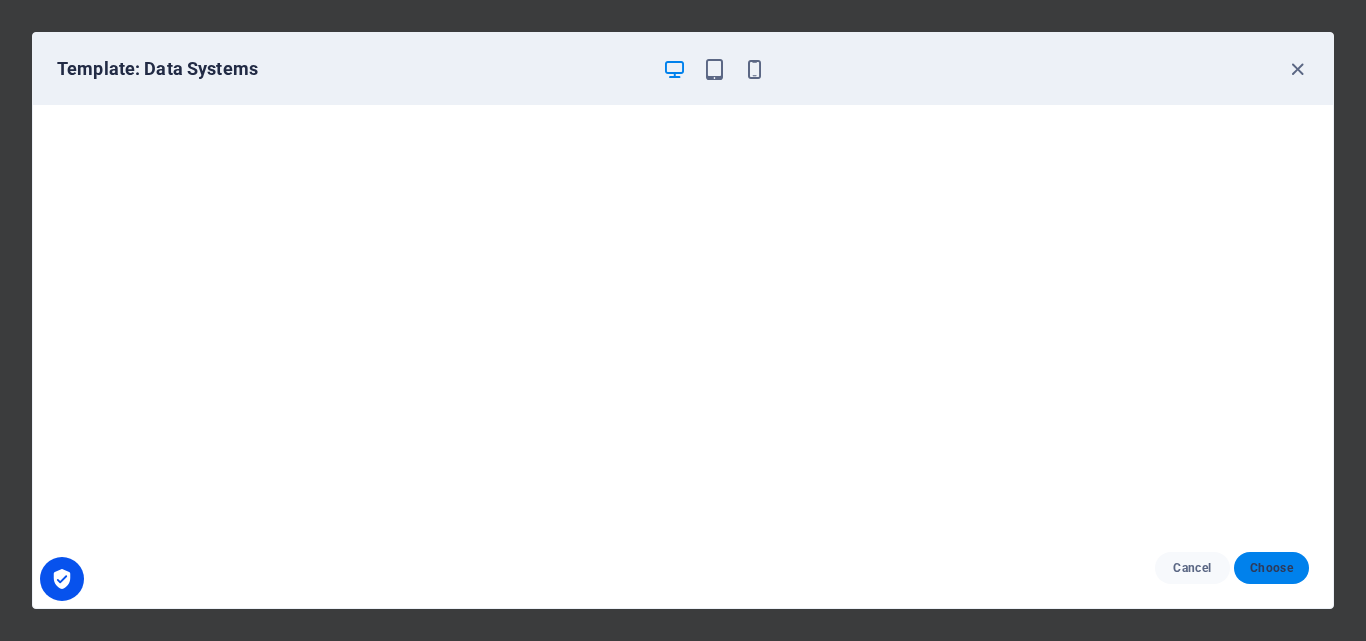 click on "Choose" at bounding box center [1271, 568] 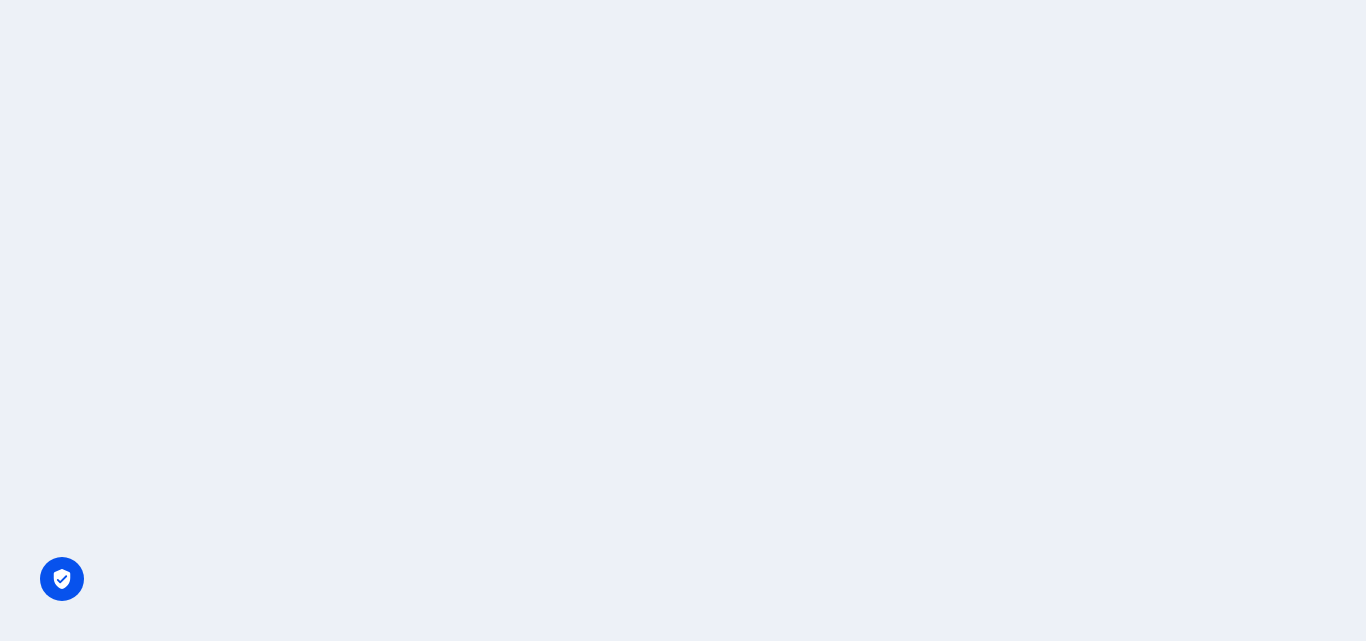 scroll, scrollTop: 0, scrollLeft: 0, axis: both 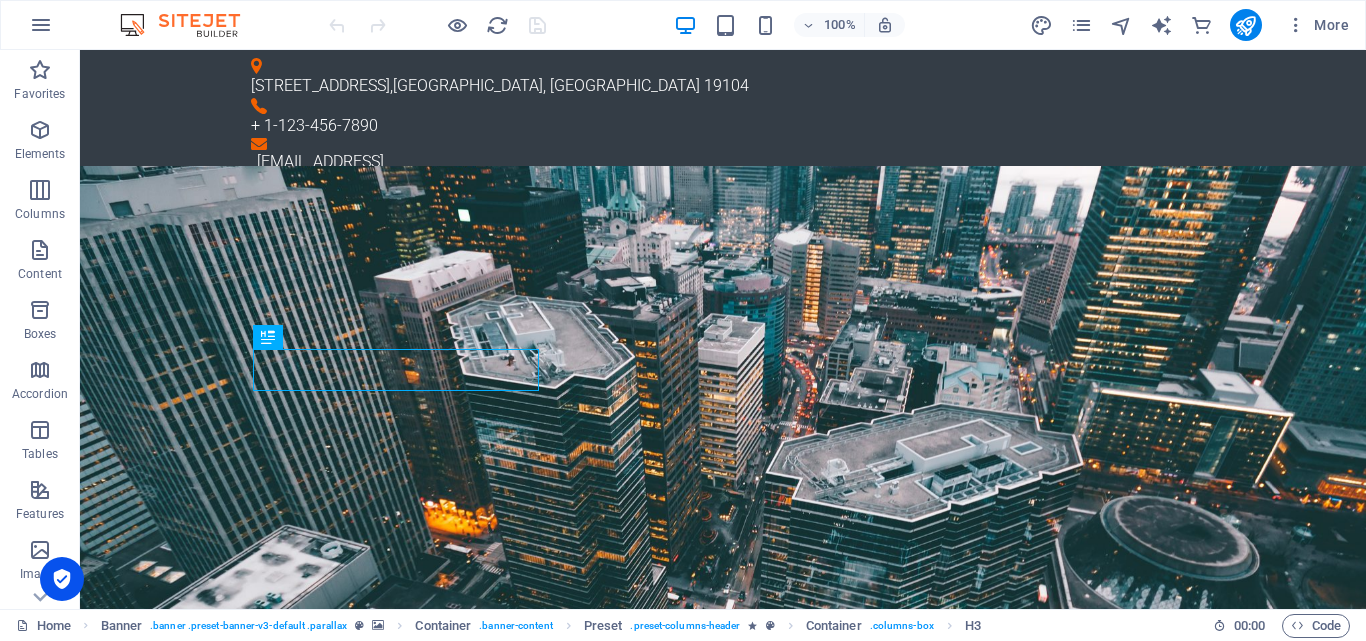 click at bounding box center (437, 25) 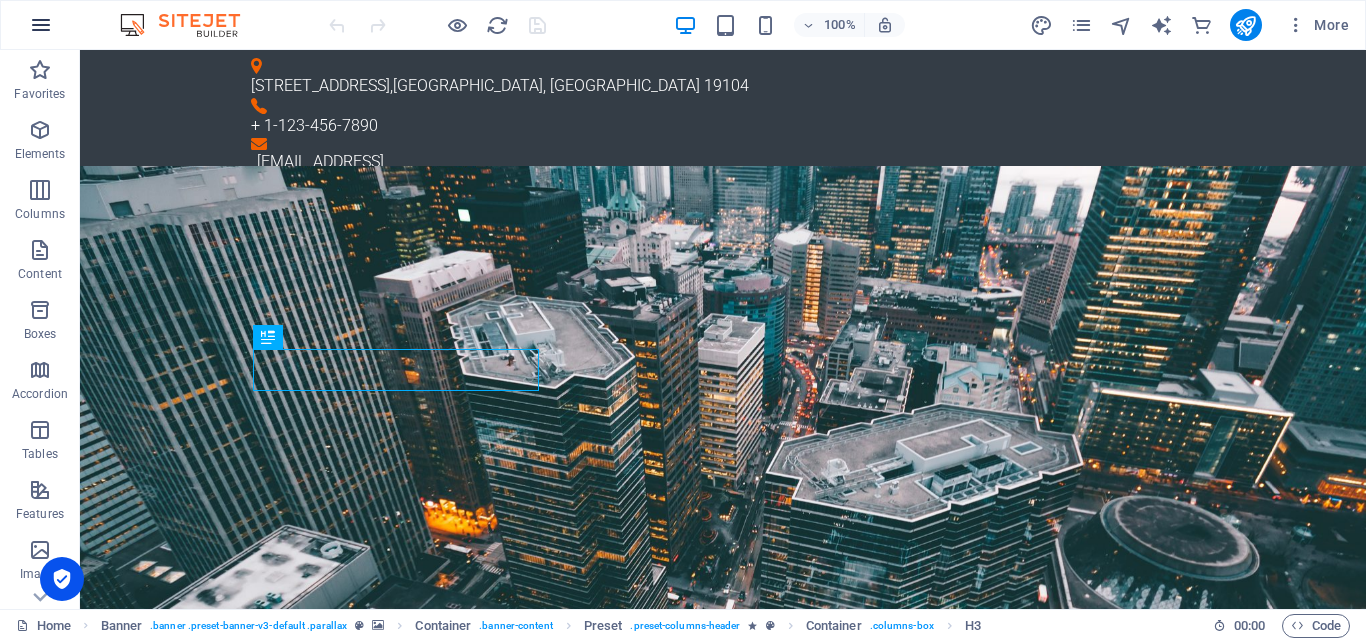 click at bounding box center [41, 25] 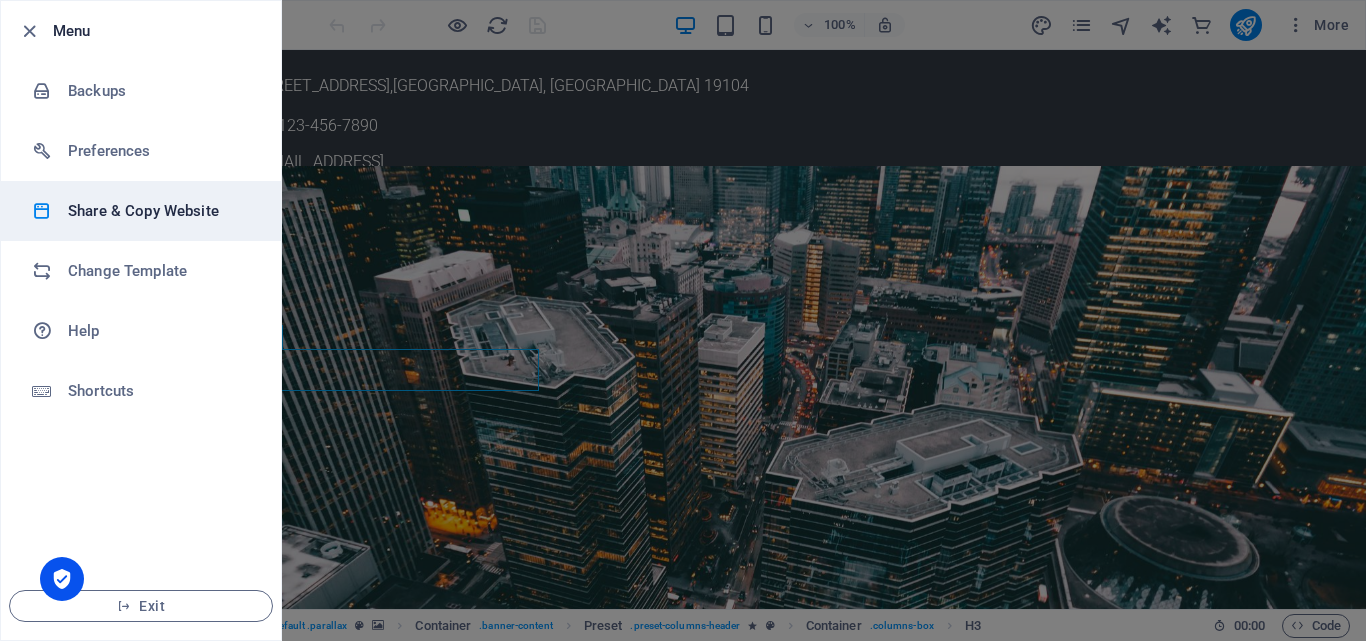 click on "Share & Copy Website" at bounding box center (160, 211) 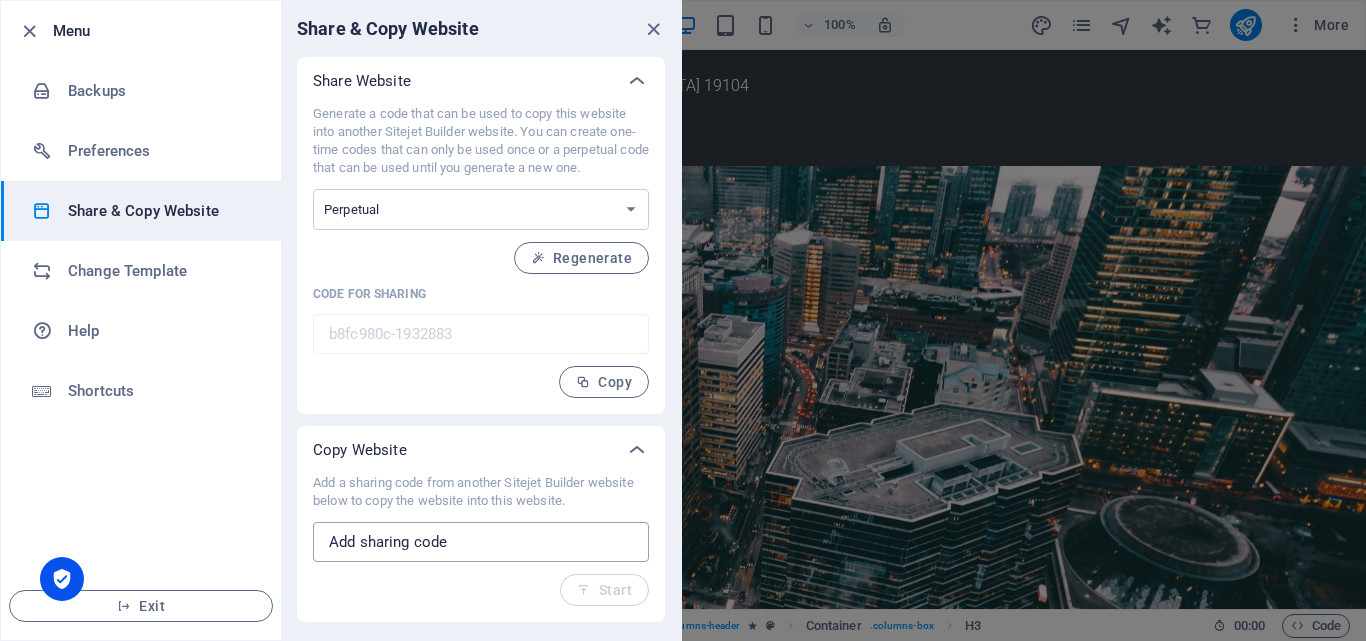 click at bounding box center (481, 542) 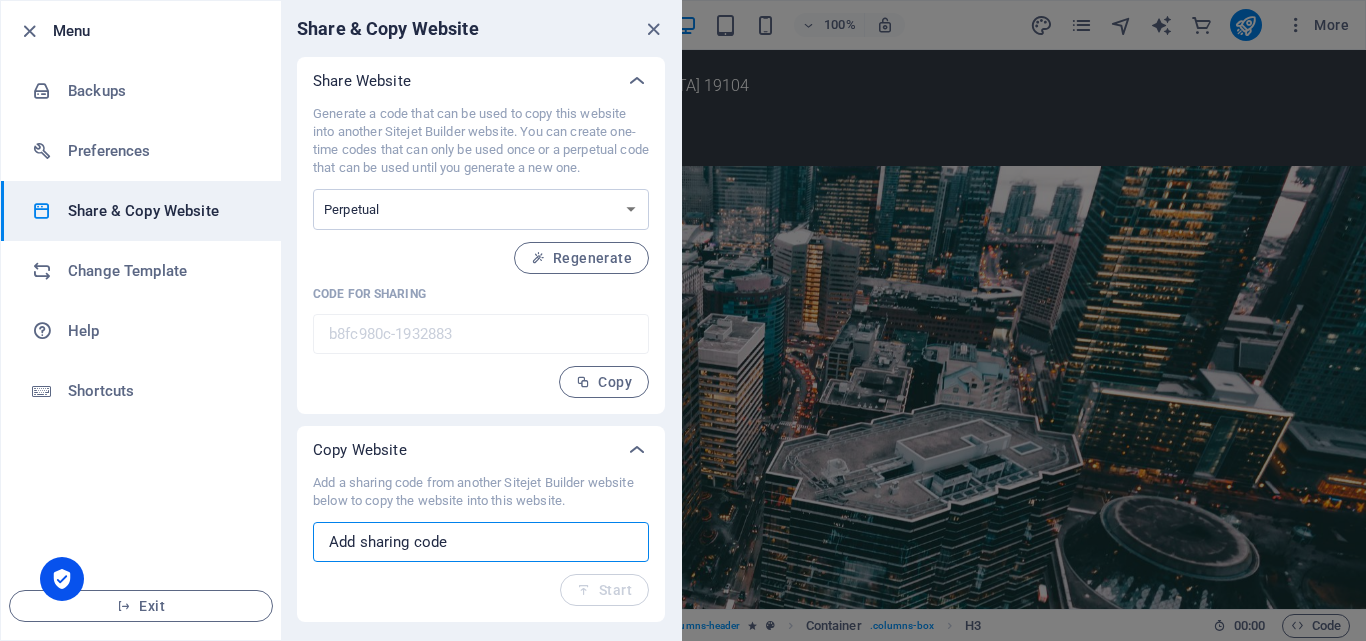 paste on "d8244a6a-1932610" 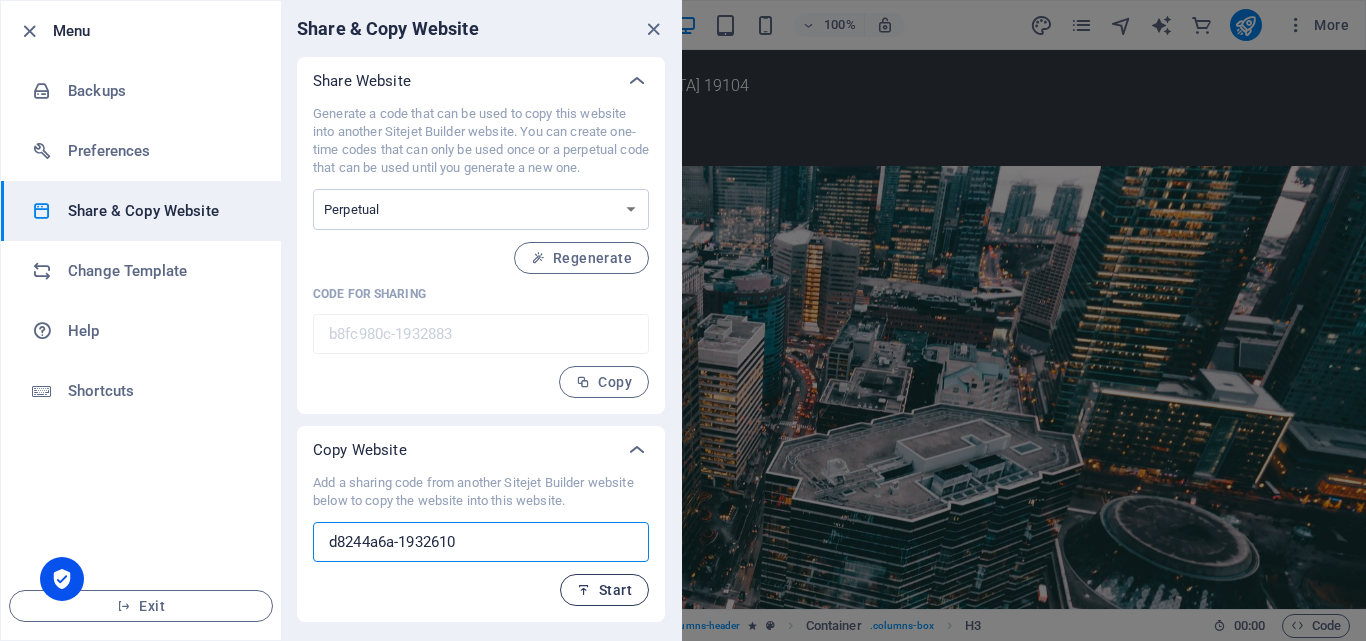 type on "d8244a6a-1932610" 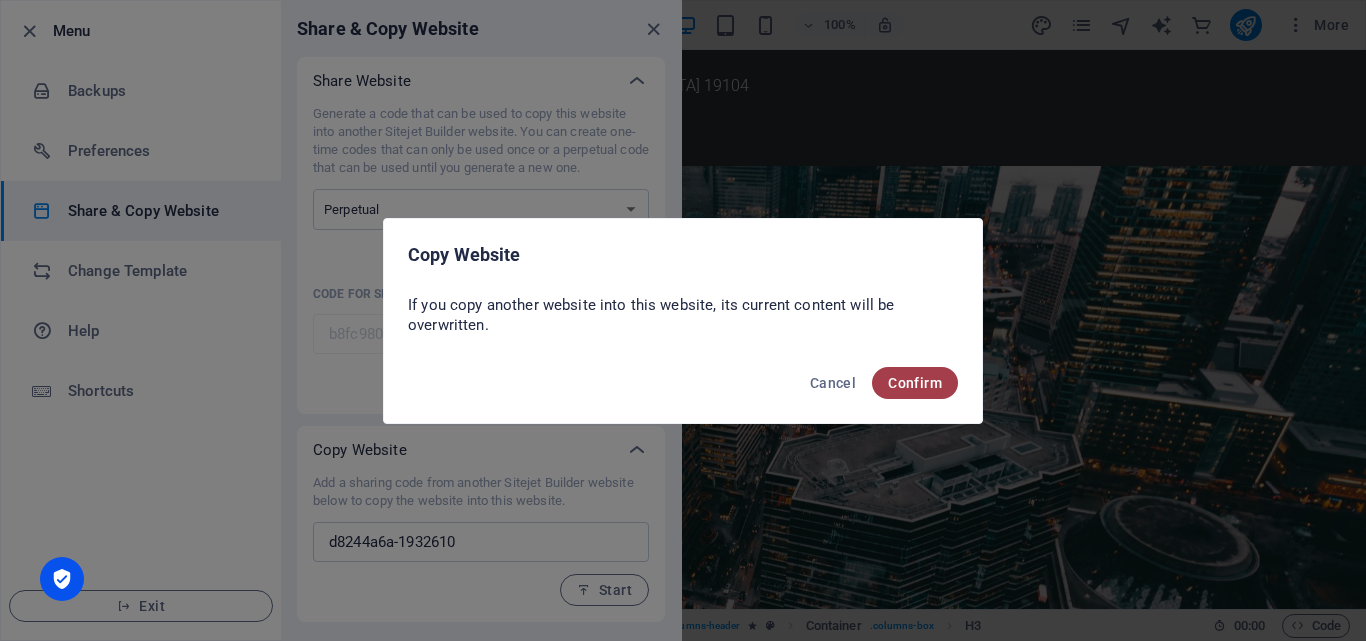 click on "Confirm" at bounding box center [915, 383] 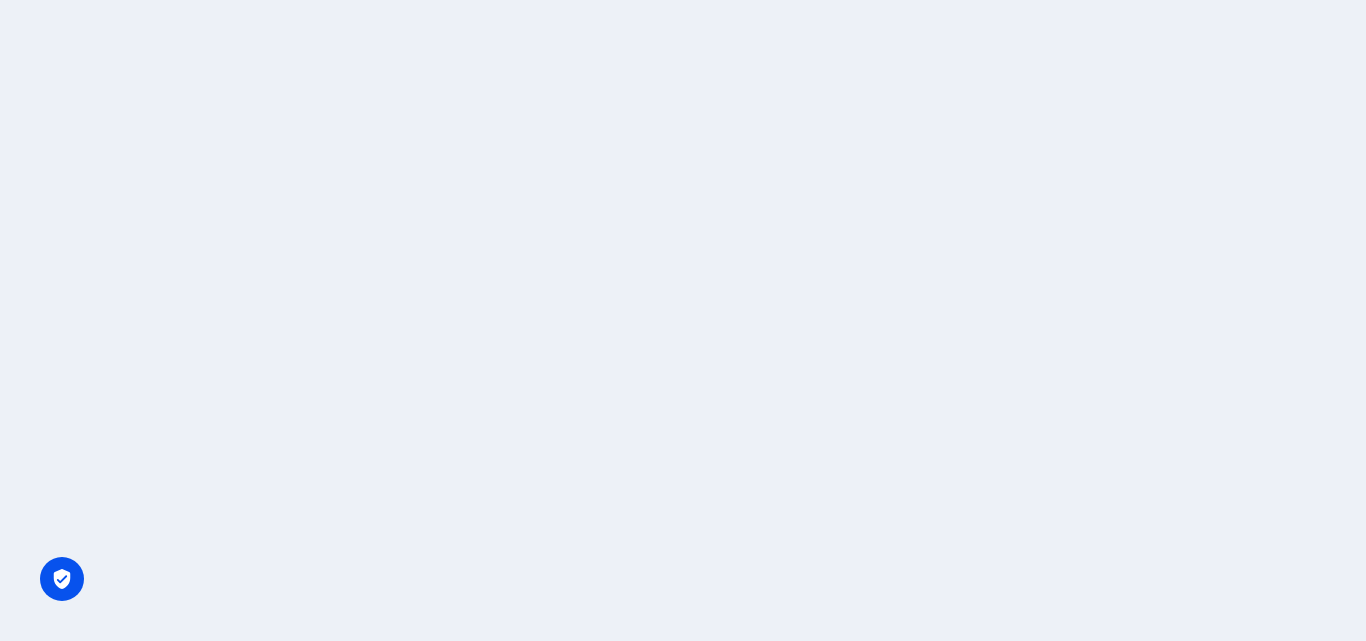 scroll, scrollTop: 0, scrollLeft: 0, axis: both 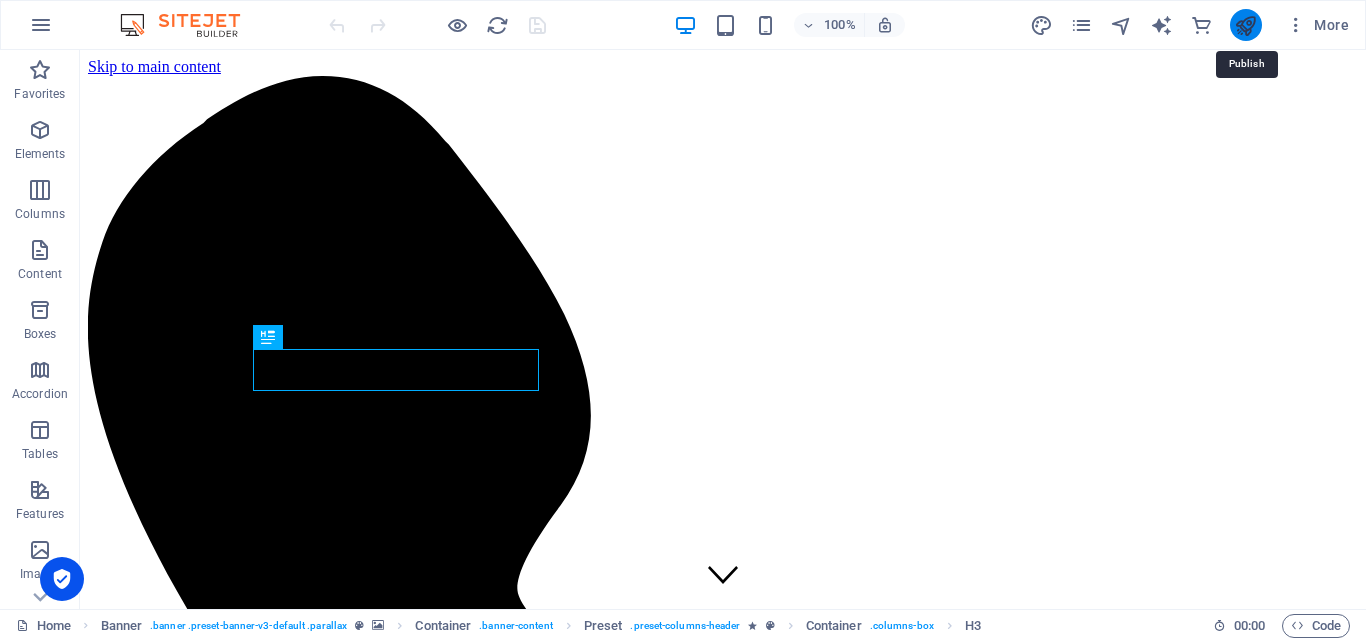 click at bounding box center (1245, 25) 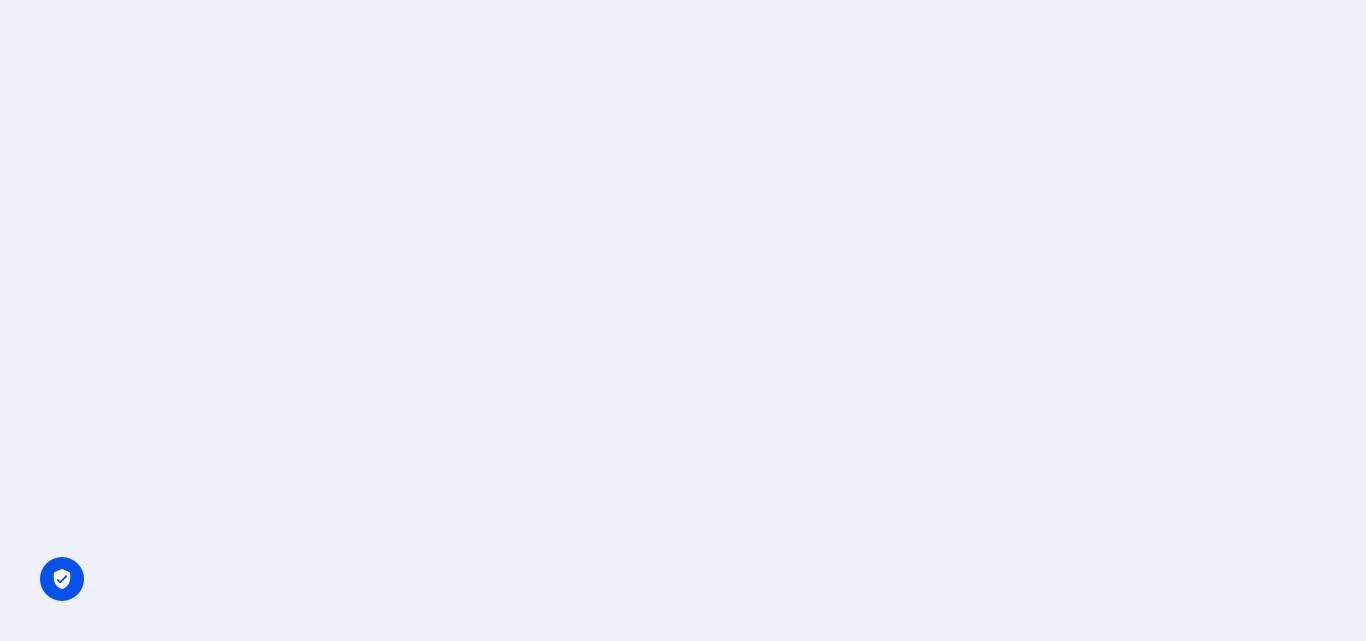 scroll, scrollTop: 0, scrollLeft: 0, axis: both 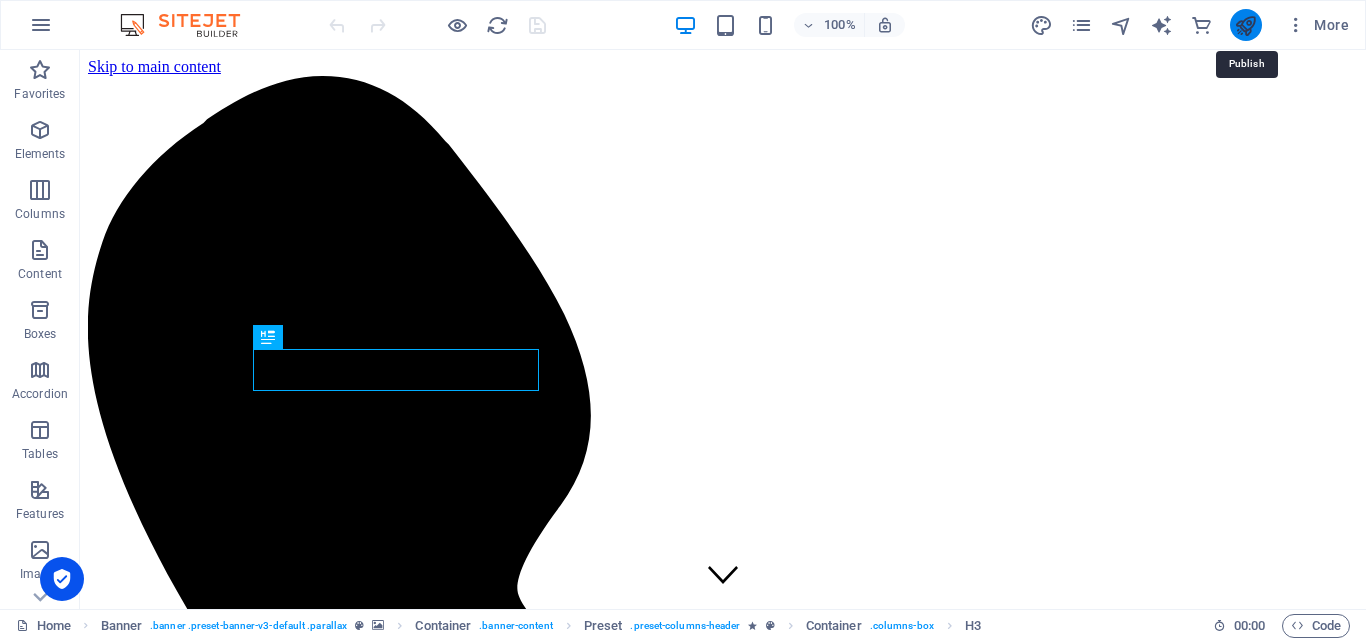 click at bounding box center [1245, 25] 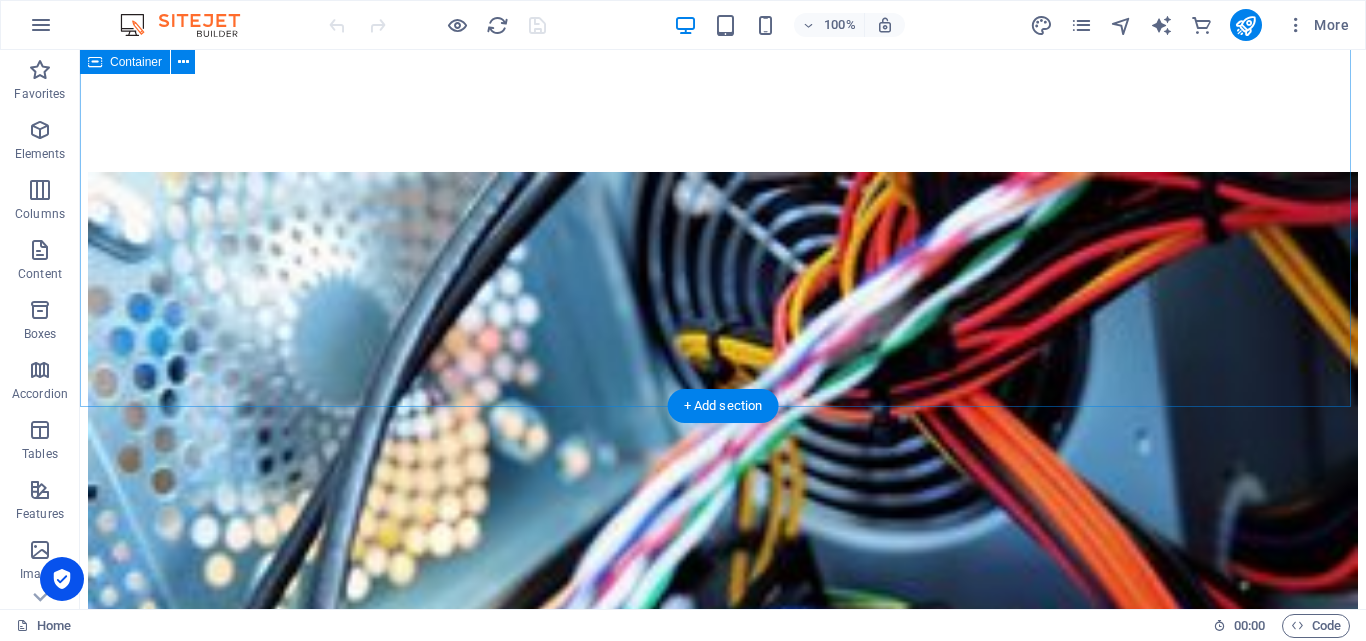 scroll, scrollTop: 2800, scrollLeft: 0, axis: vertical 